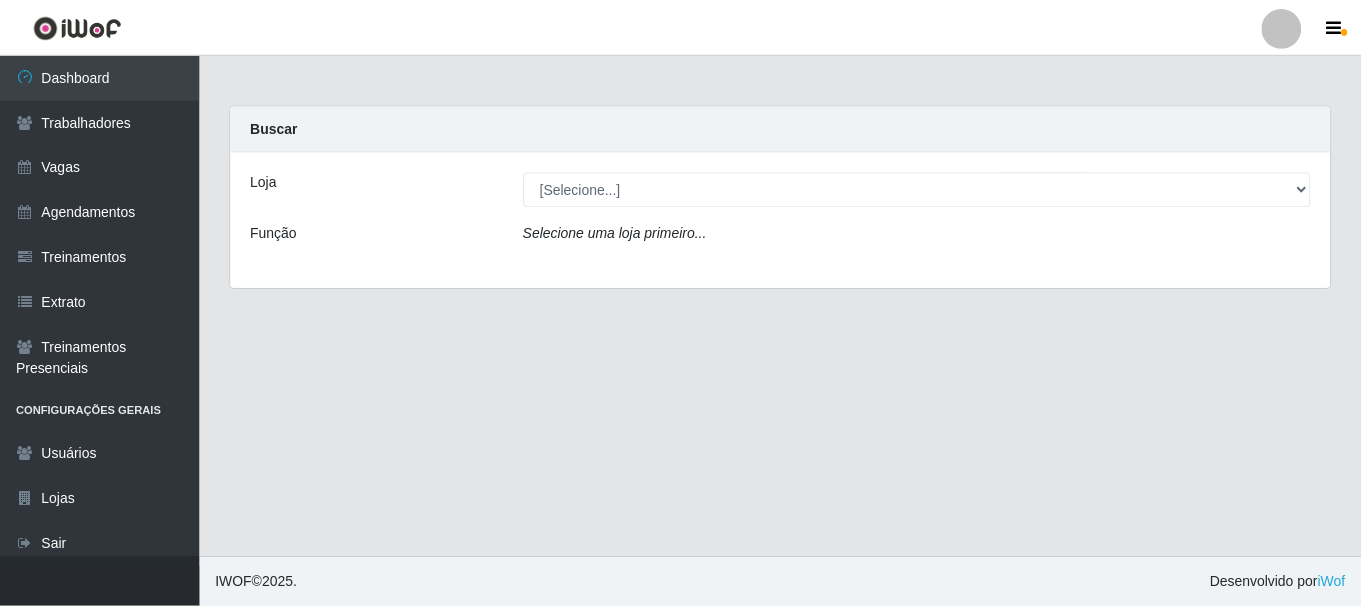 scroll, scrollTop: 0, scrollLeft: 0, axis: both 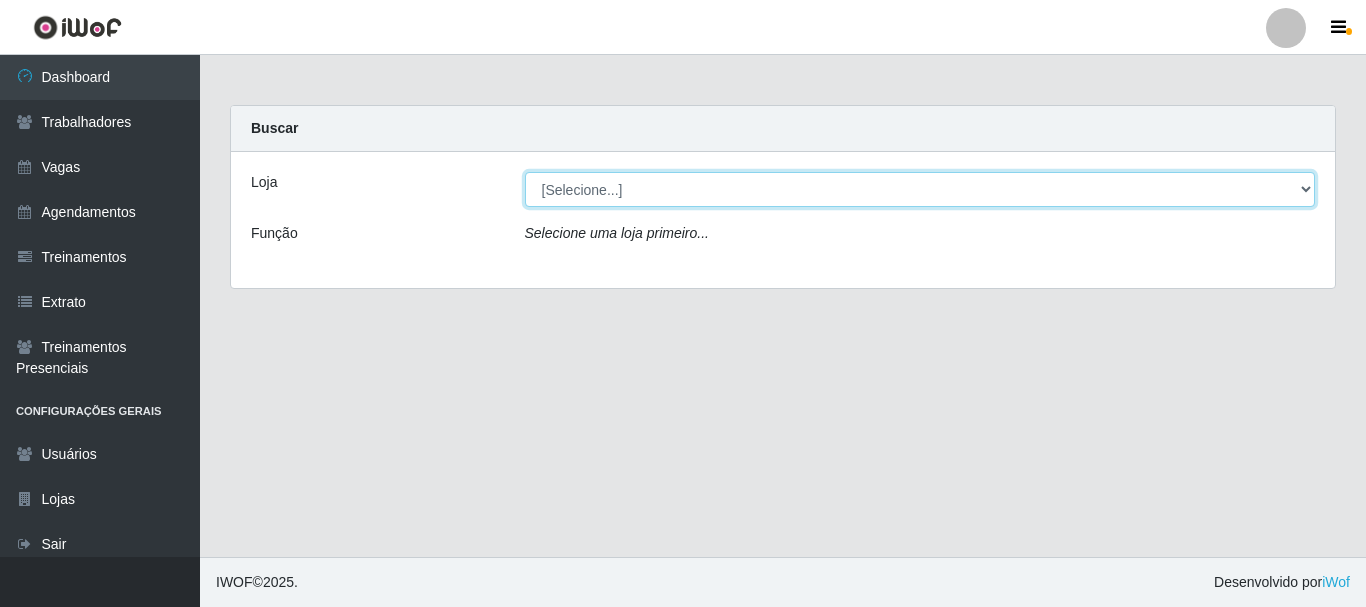 click on "[Selecione...] Supermercado Compre Bem - Itabaiana" at bounding box center [920, 189] 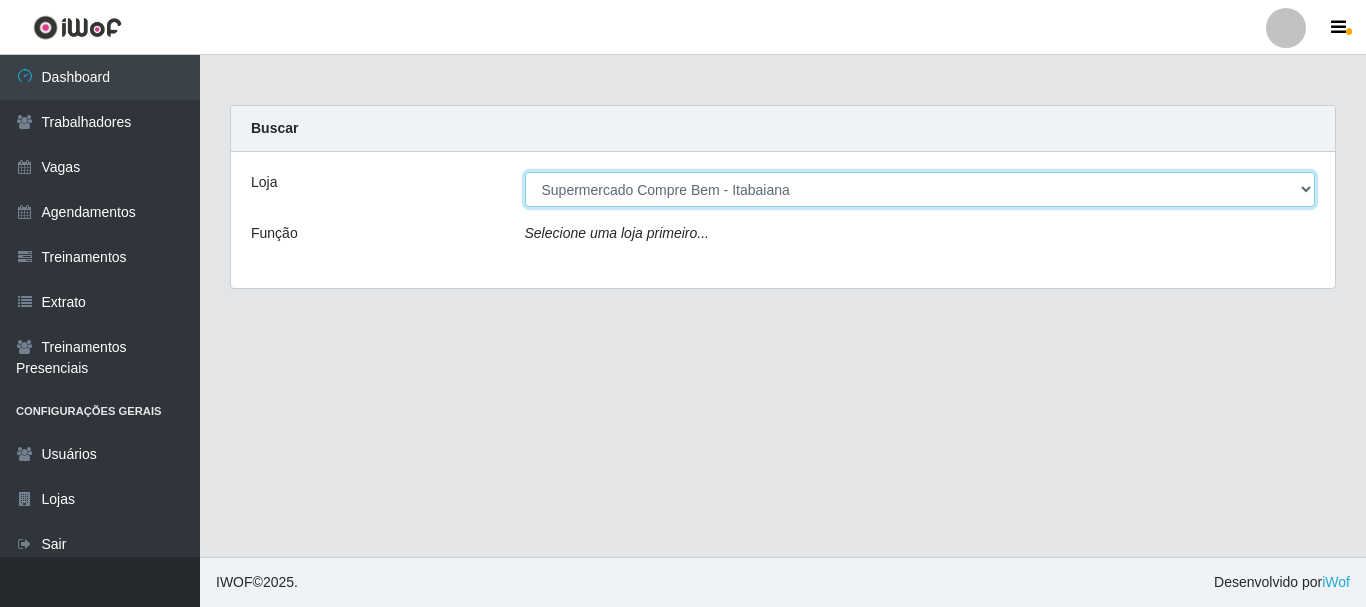 click on "[Selecione...] Supermercado Compre Bem - Itabaiana" at bounding box center (920, 189) 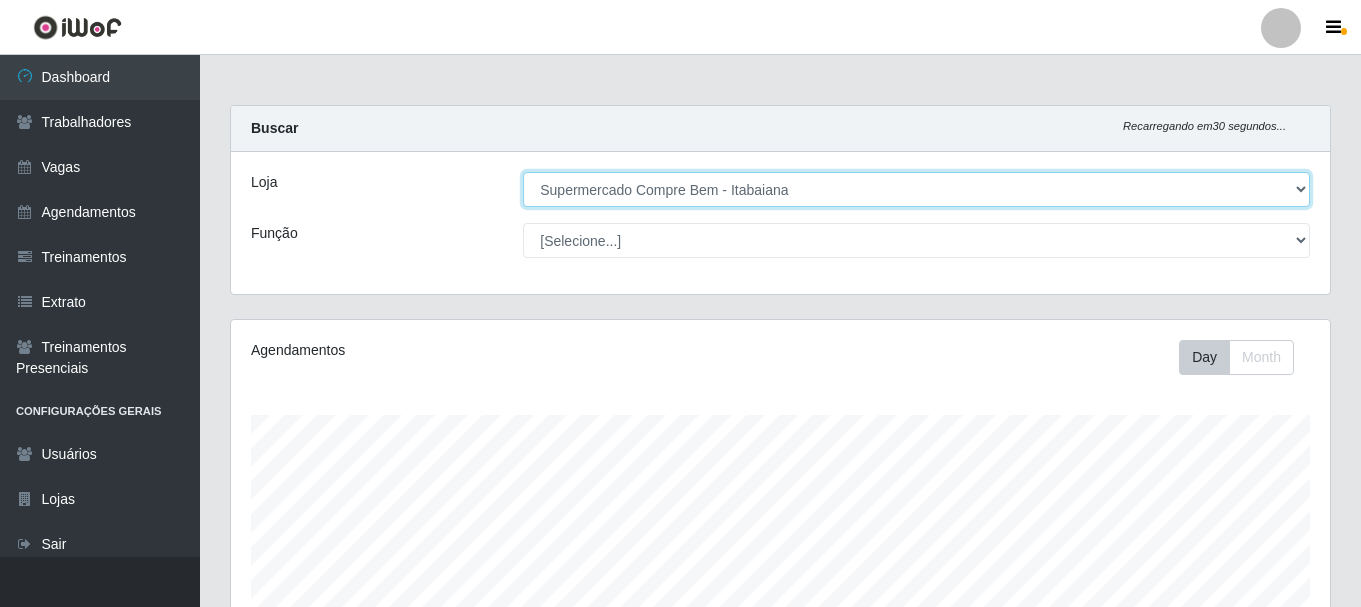 scroll, scrollTop: 999585, scrollLeft: 998901, axis: both 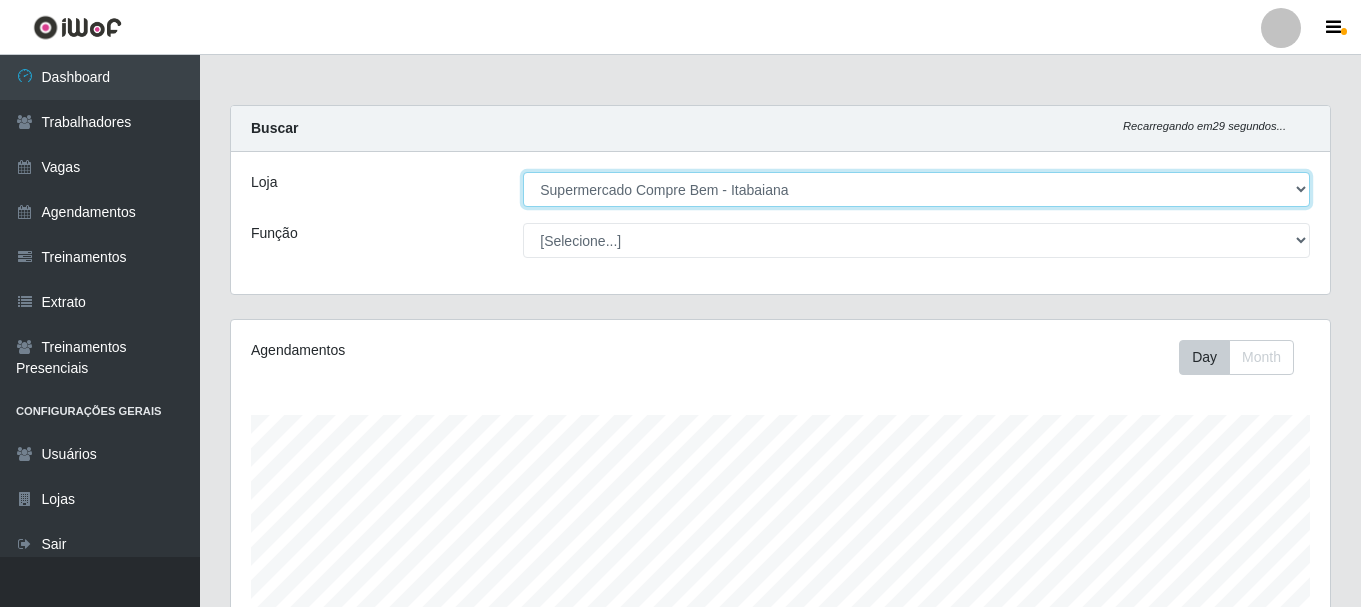 click on "[Selecione...] Supermercado Compre Bem - Itabaiana" at bounding box center (916, 189) 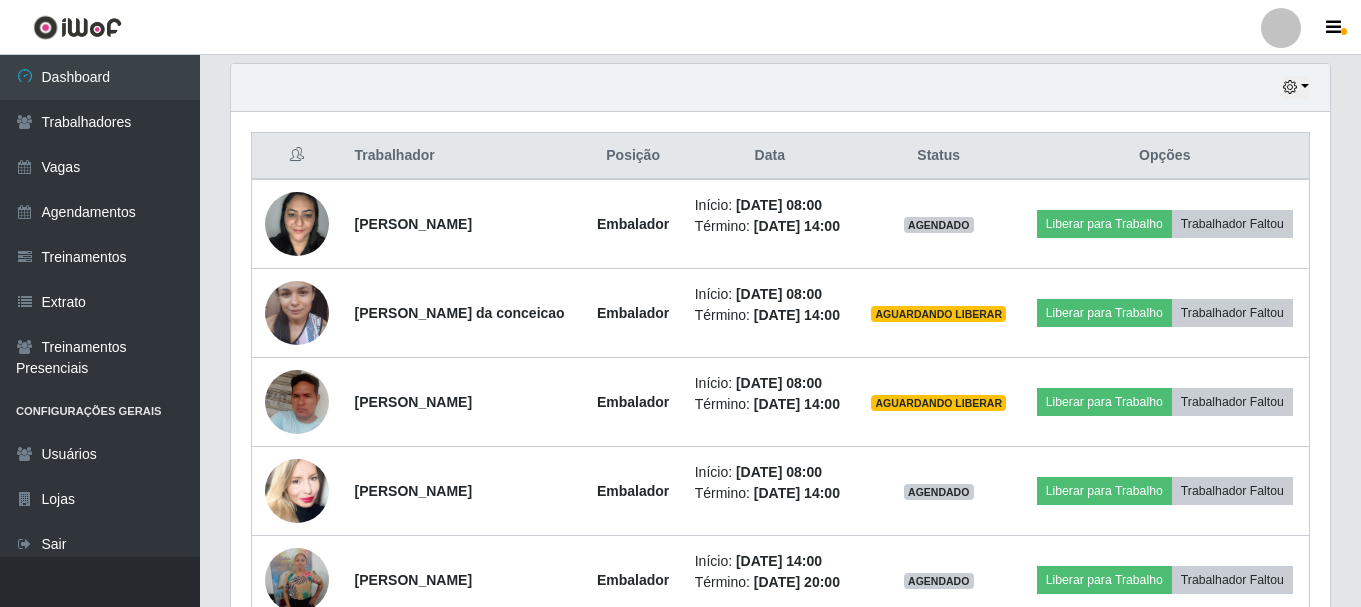 scroll, scrollTop: 597, scrollLeft: 0, axis: vertical 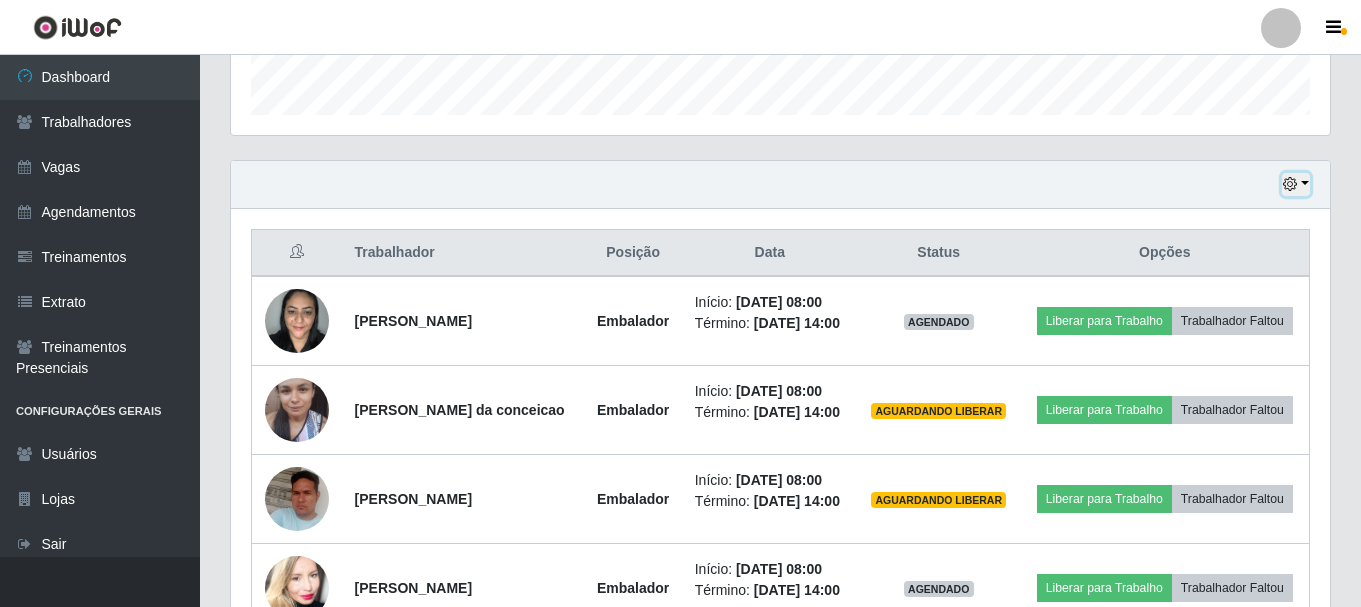 click at bounding box center [1296, 184] 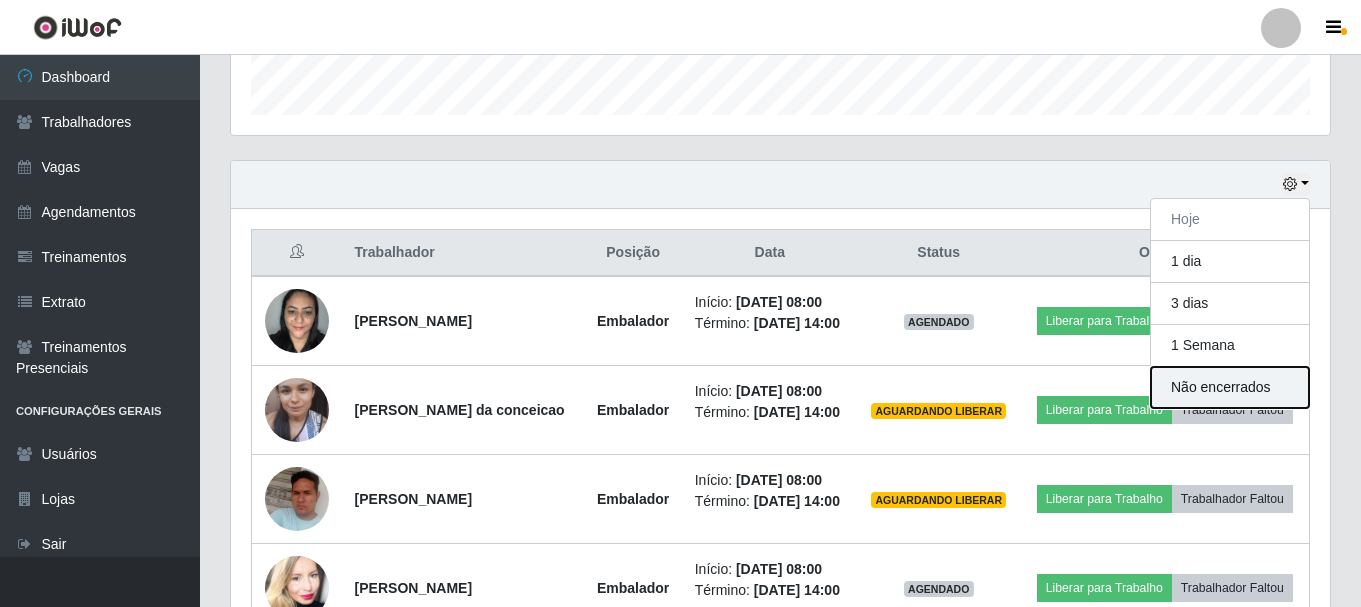 click on "Não encerrados" at bounding box center (1230, 387) 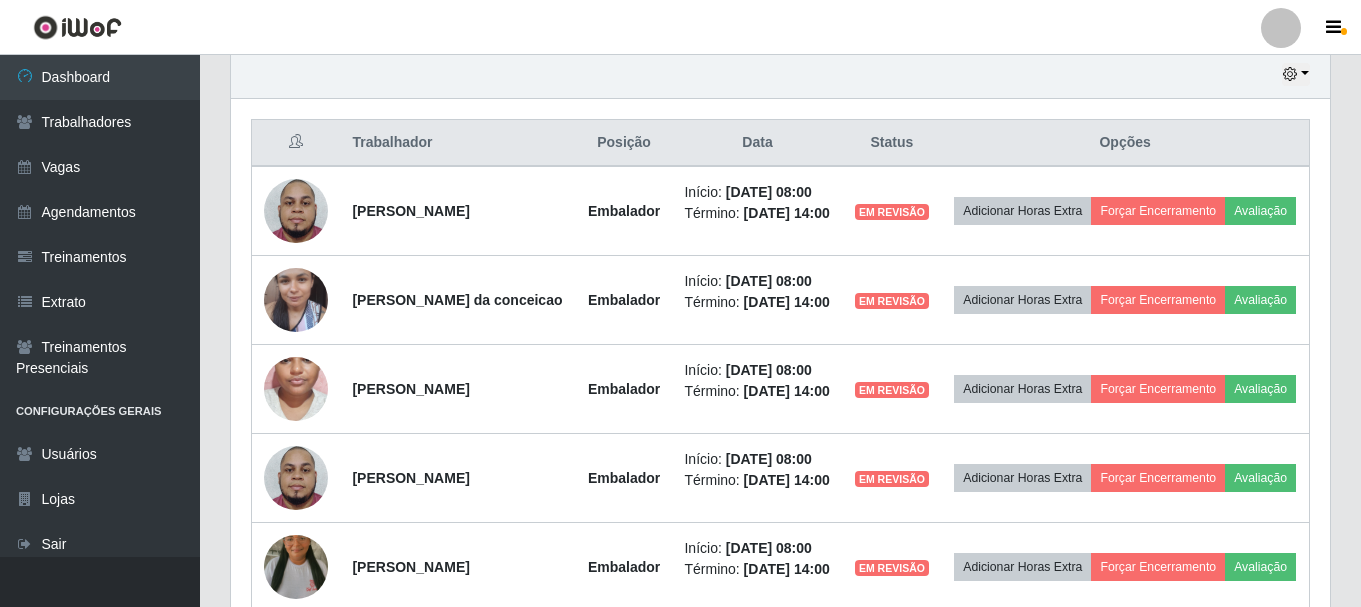 scroll, scrollTop: 410, scrollLeft: 0, axis: vertical 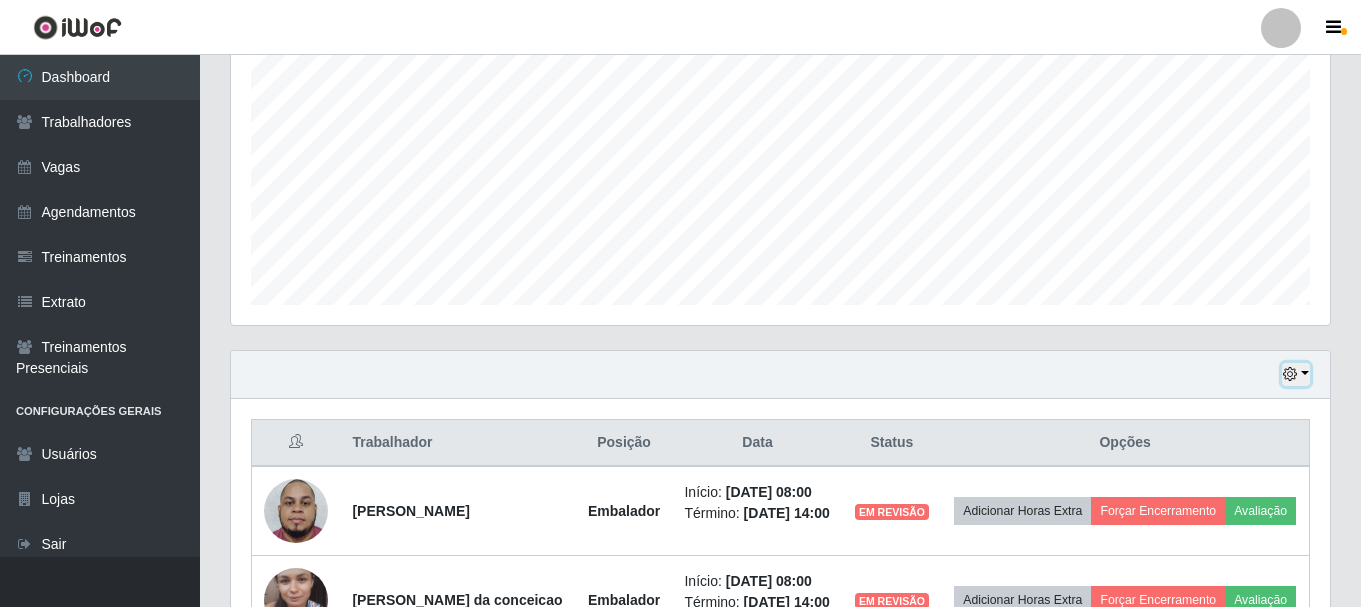 click at bounding box center [1290, 374] 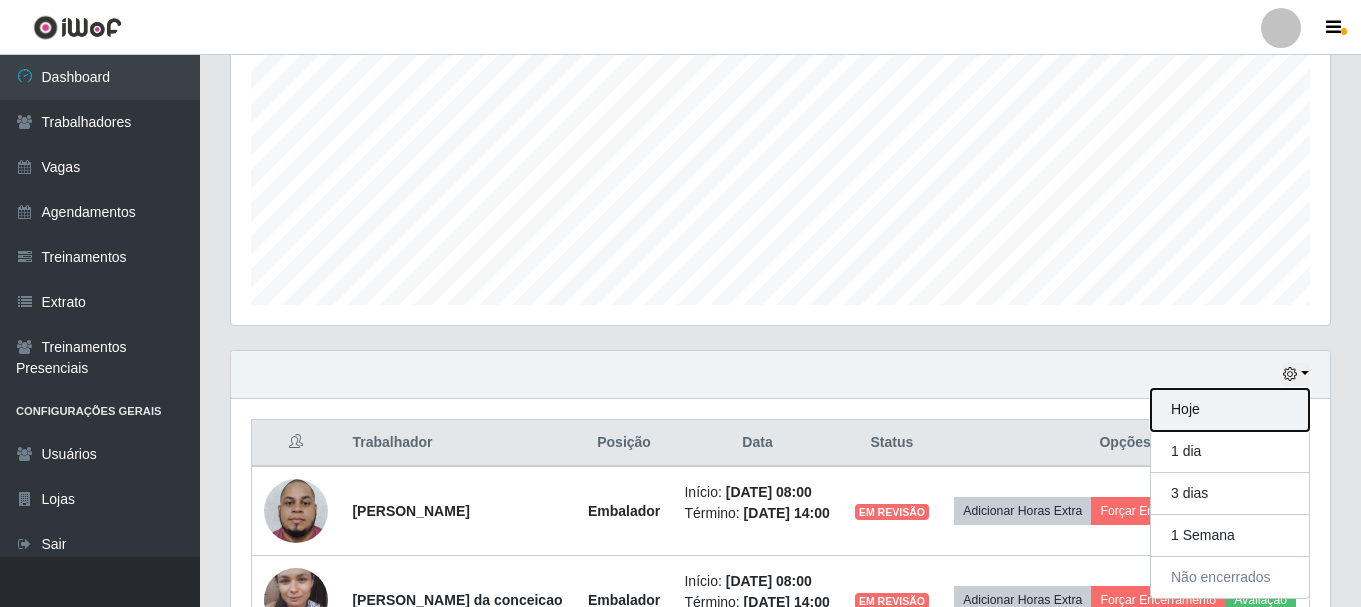 click on "Hoje" at bounding box center [1230, 410] 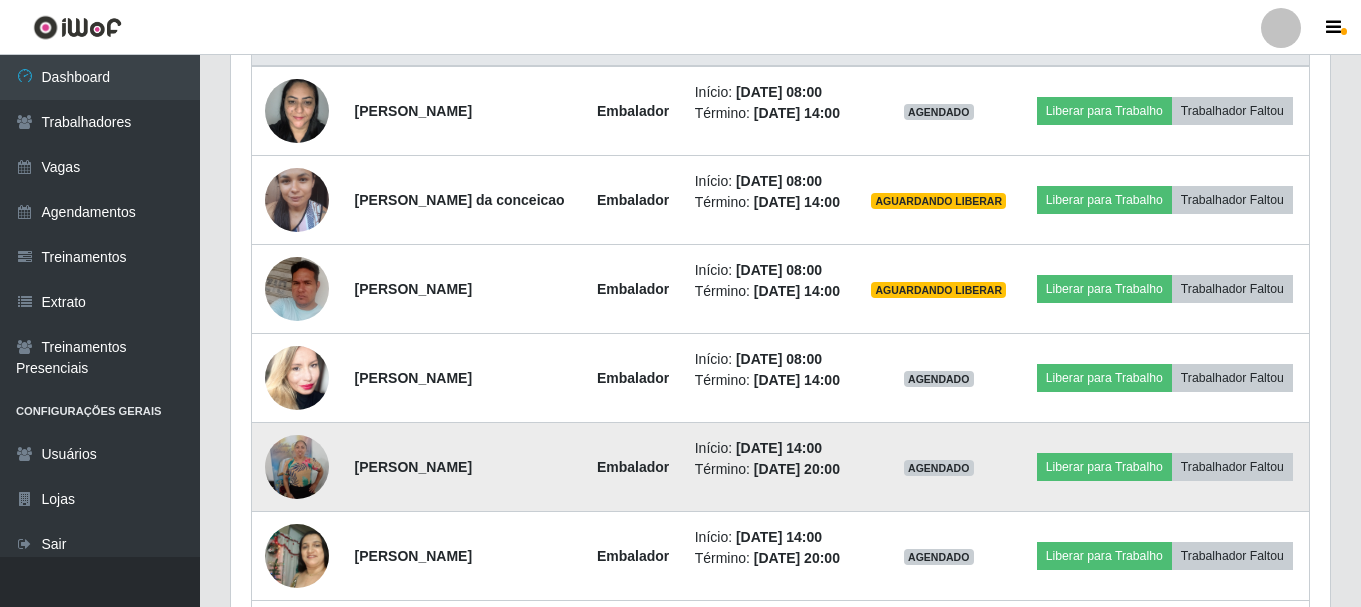 scroll, scrollTop: 910, scrollLeft: 0, axis: vertical 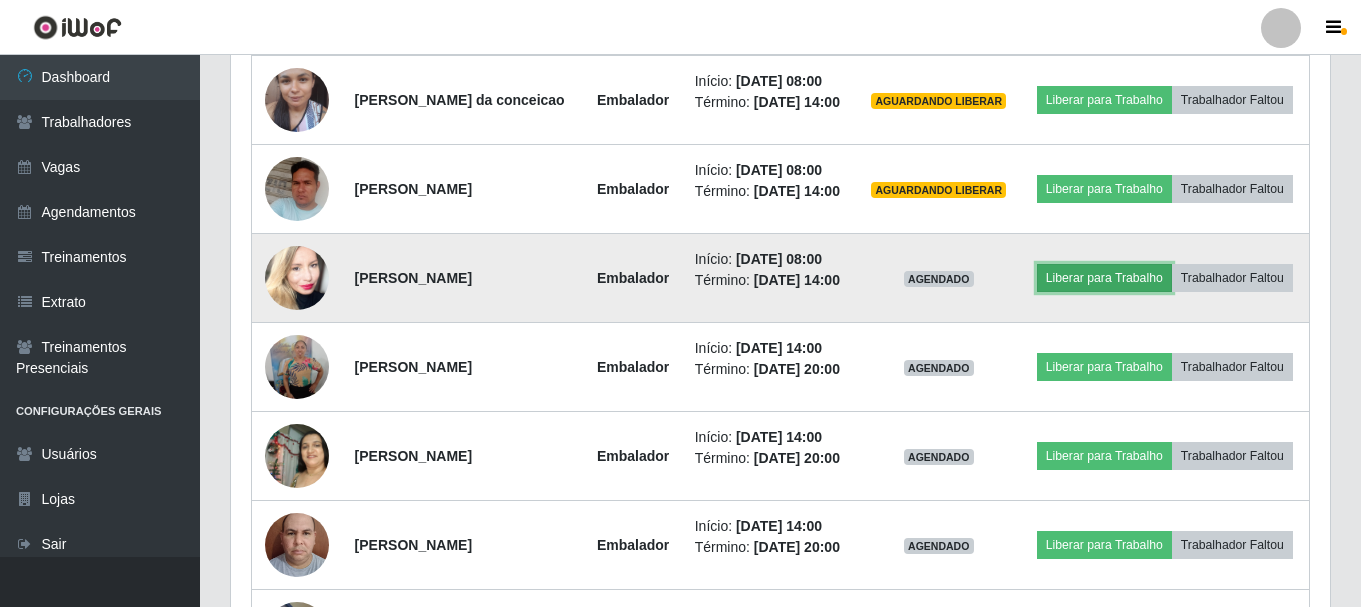 click on "Liberar para Trabalho" at bounding box center (1104, 278) 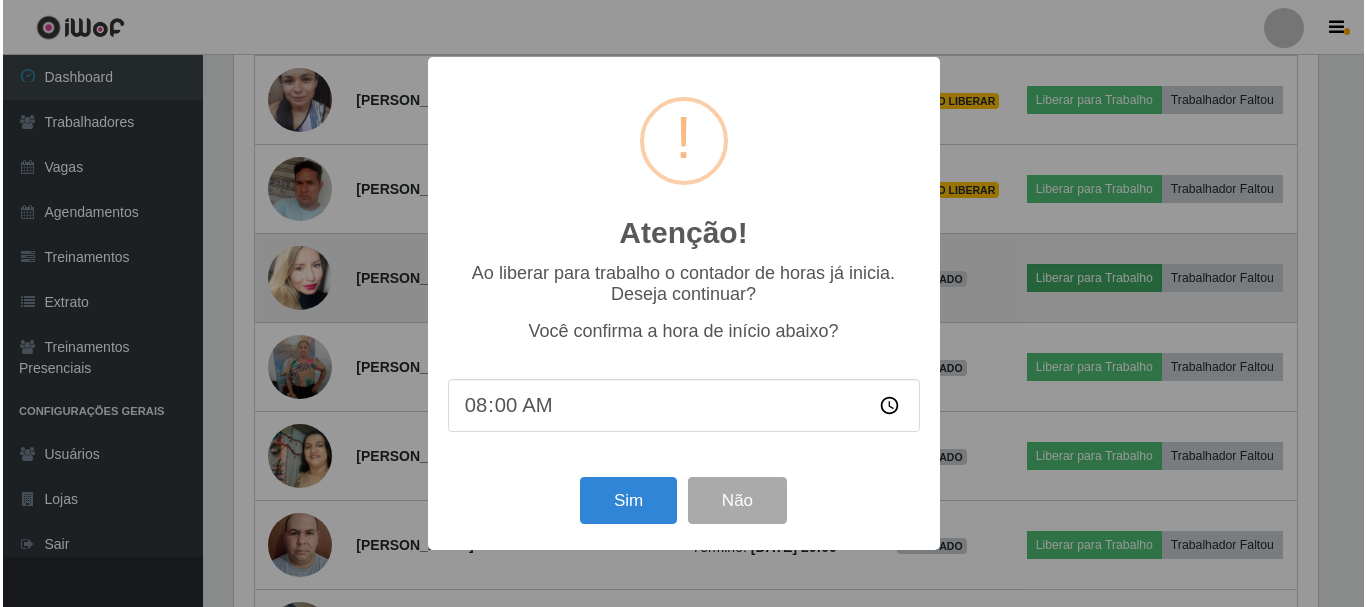 scroll, scrollTop: 902, scrollLeft: 0, axis: vertical 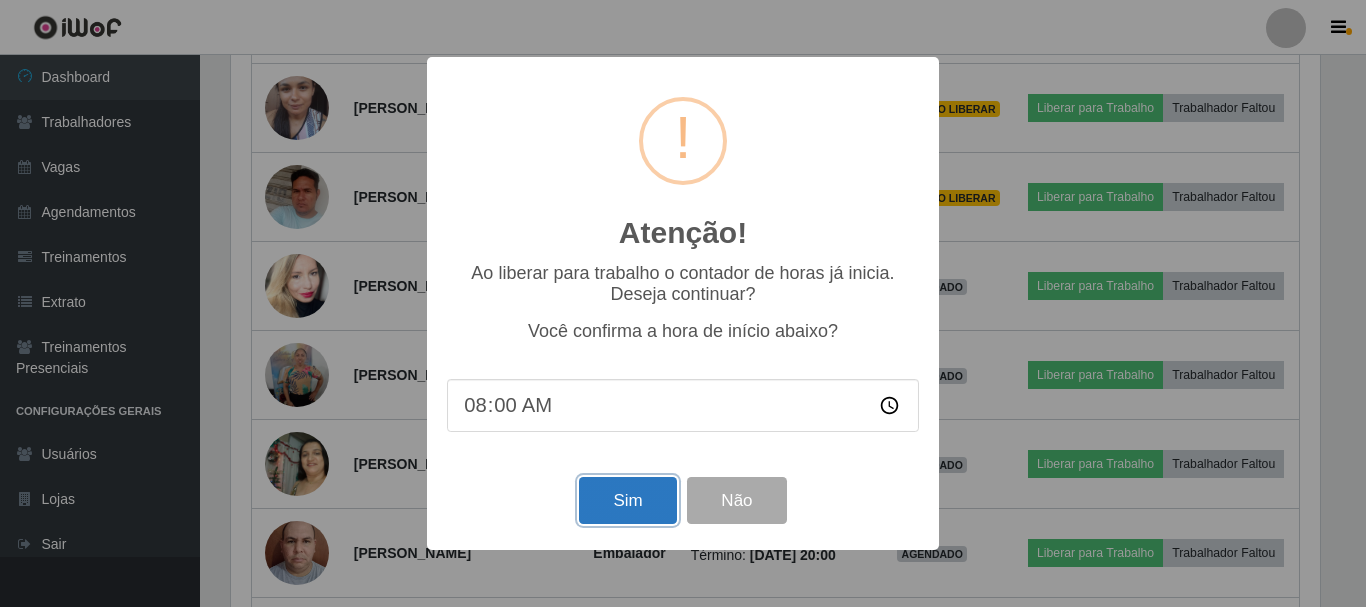 click on "Sim" at bounding box center (627, 500) 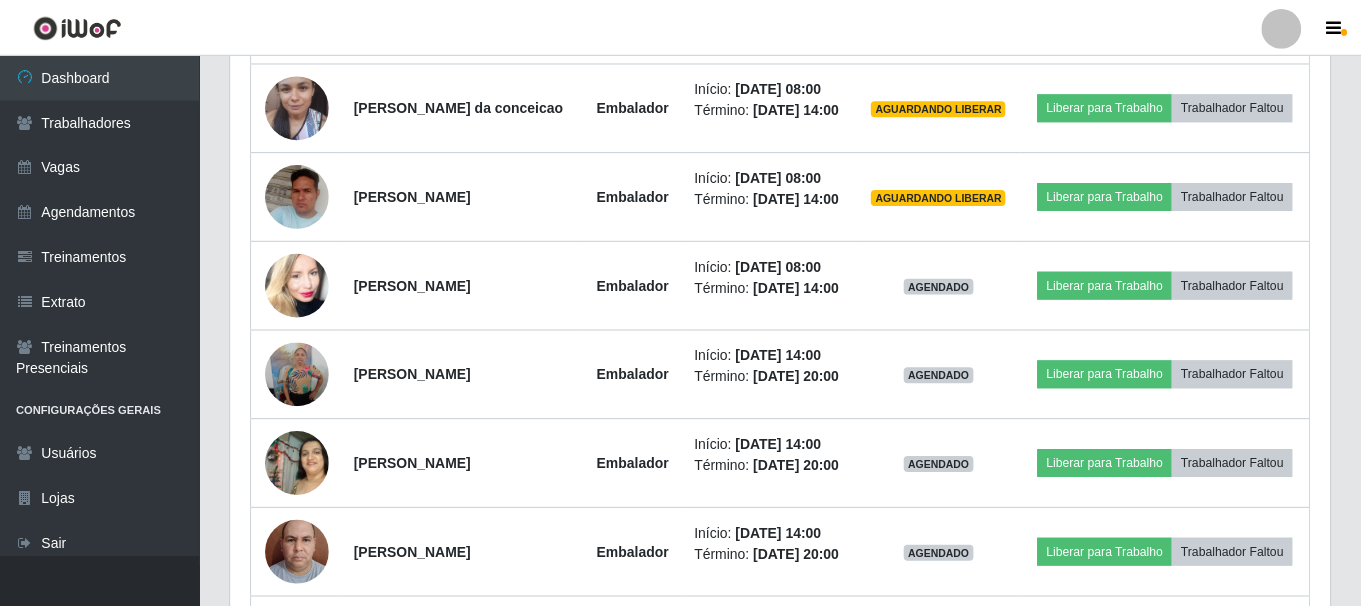 scroll, scrollTop: 999585, scrollLeft: 998901, axis: both 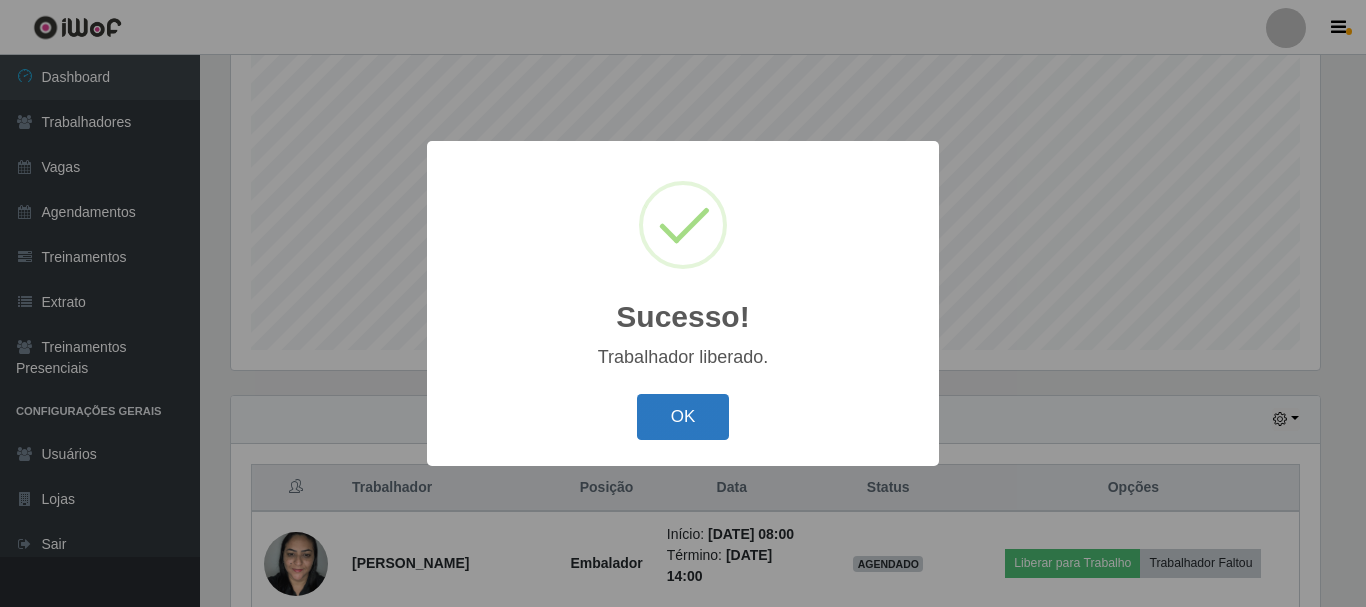 drag, startPoint x: 701, startPoint y: 420, endPoint x: 713, endPoint y: 418, distance: 12.165525 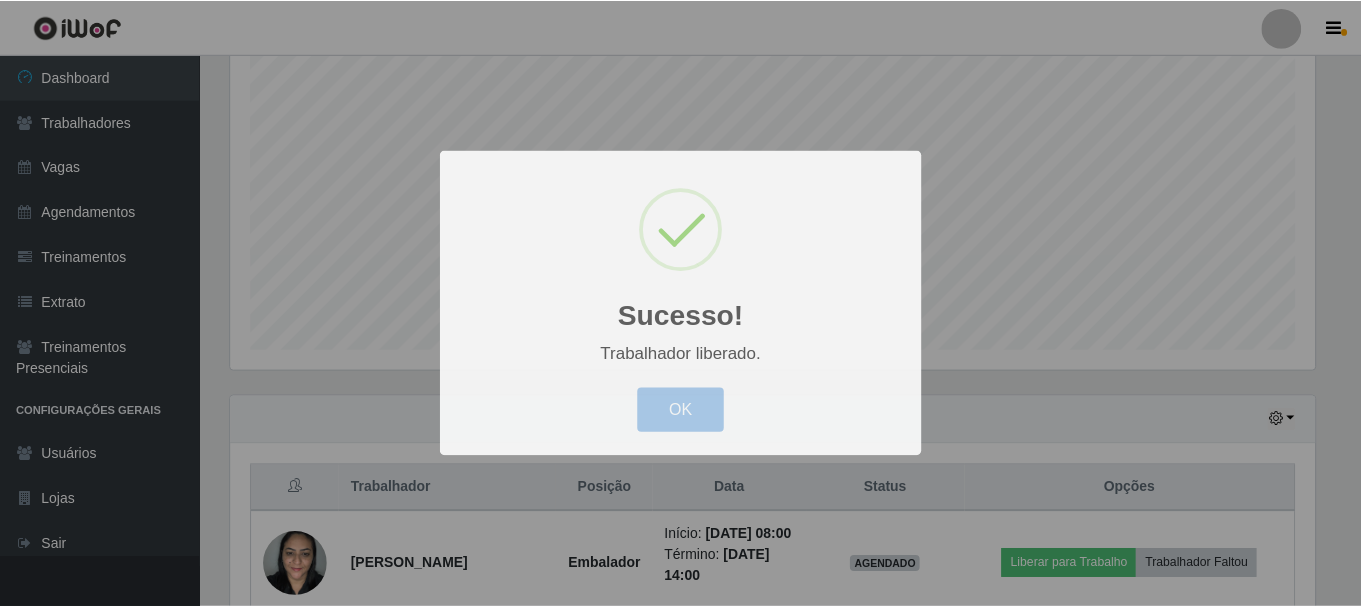 scroll, scrollTop: 465, scrollLeft: 0, axis: vertical 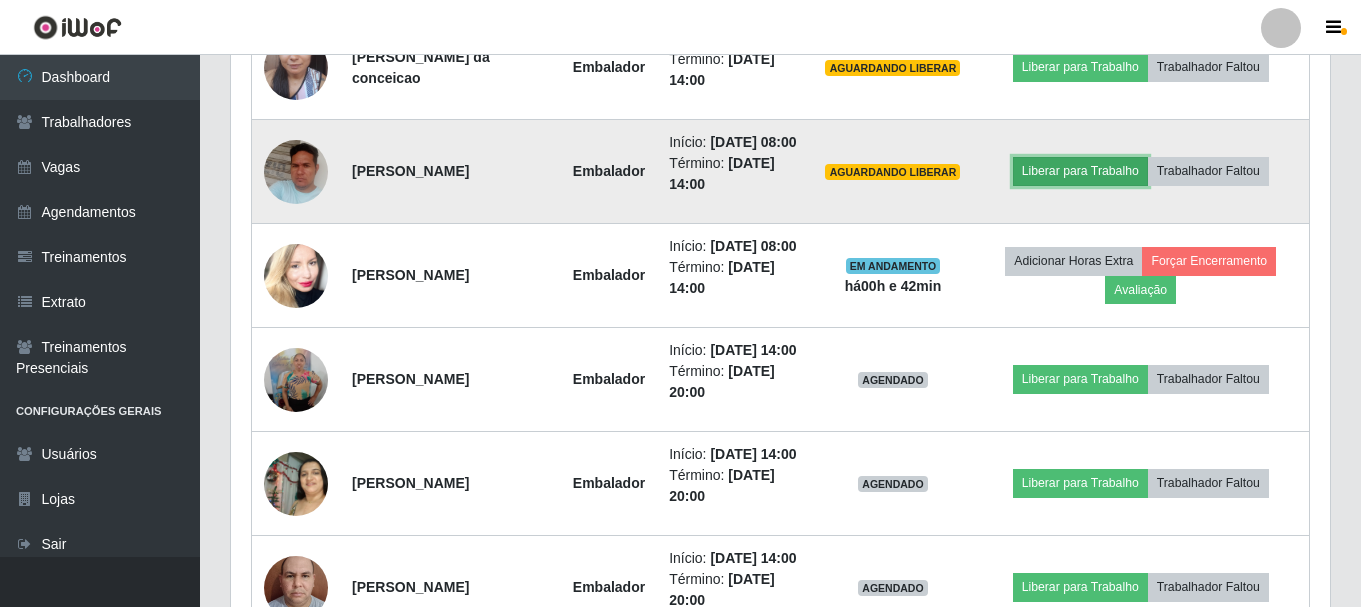 click on "Liberar para Trabalho" at bounding box center (1080, 171) 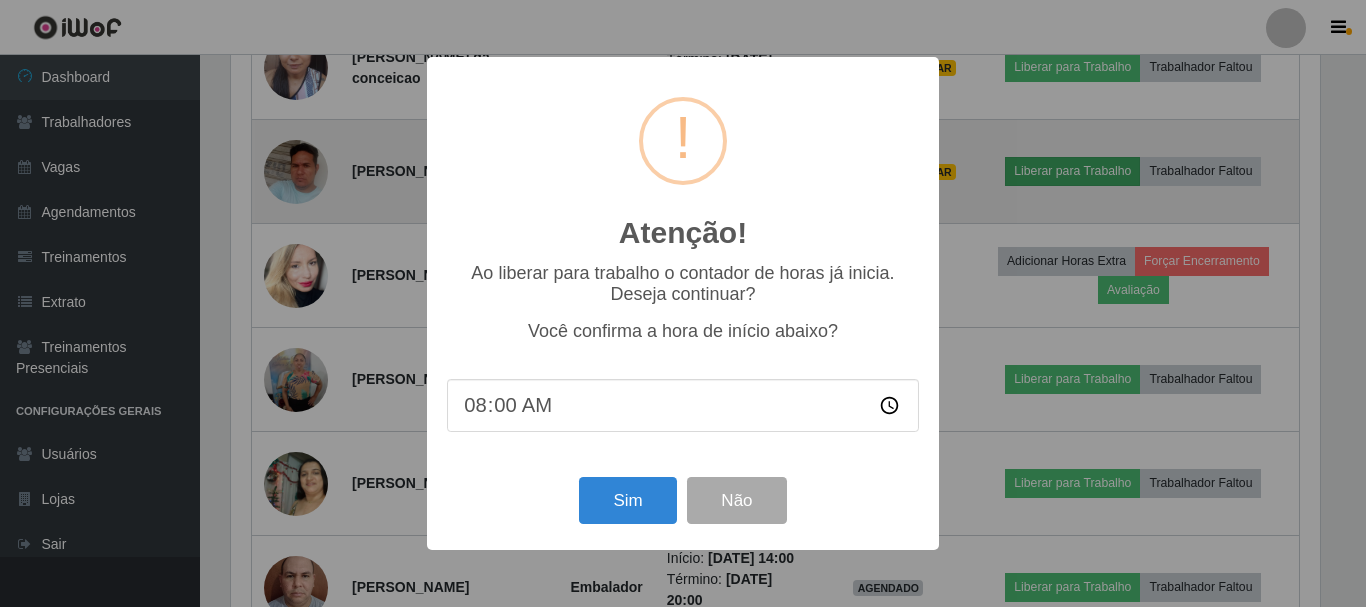 scroll, scrollTop: 999585, scrollLeft: 998911, axis: both 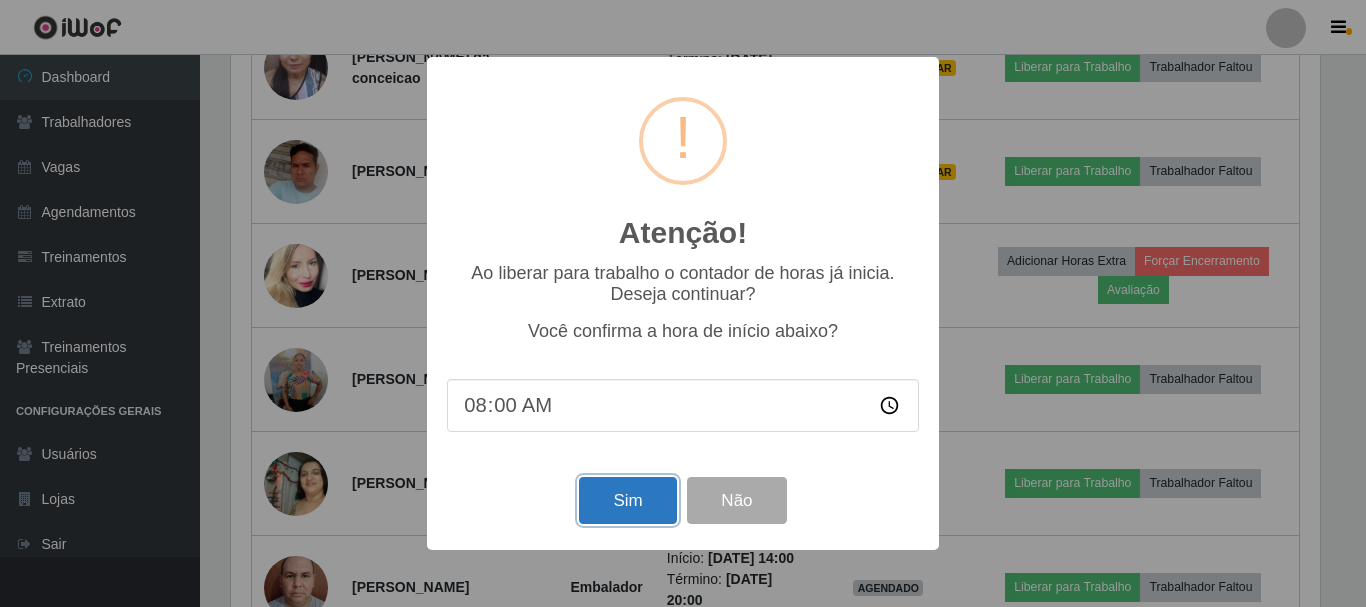 click on "Sim" at bounding box center [627, 500] 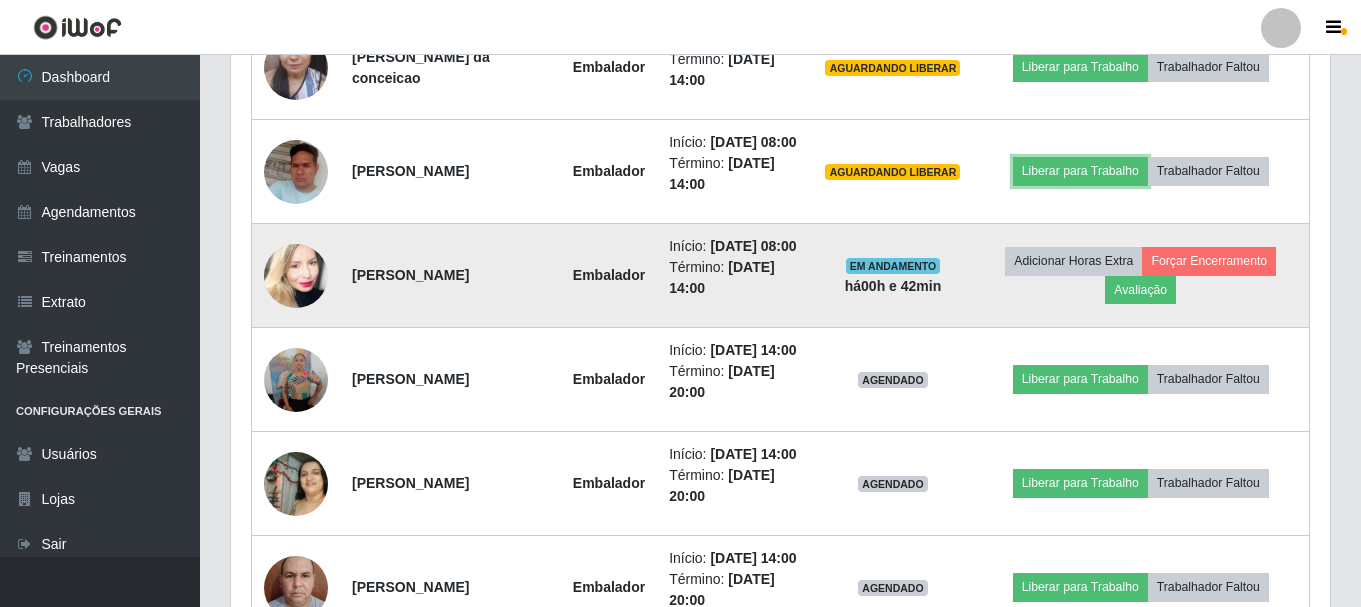 scroll, scrollTop: 999585, scrollLeft: 998901, axis: both 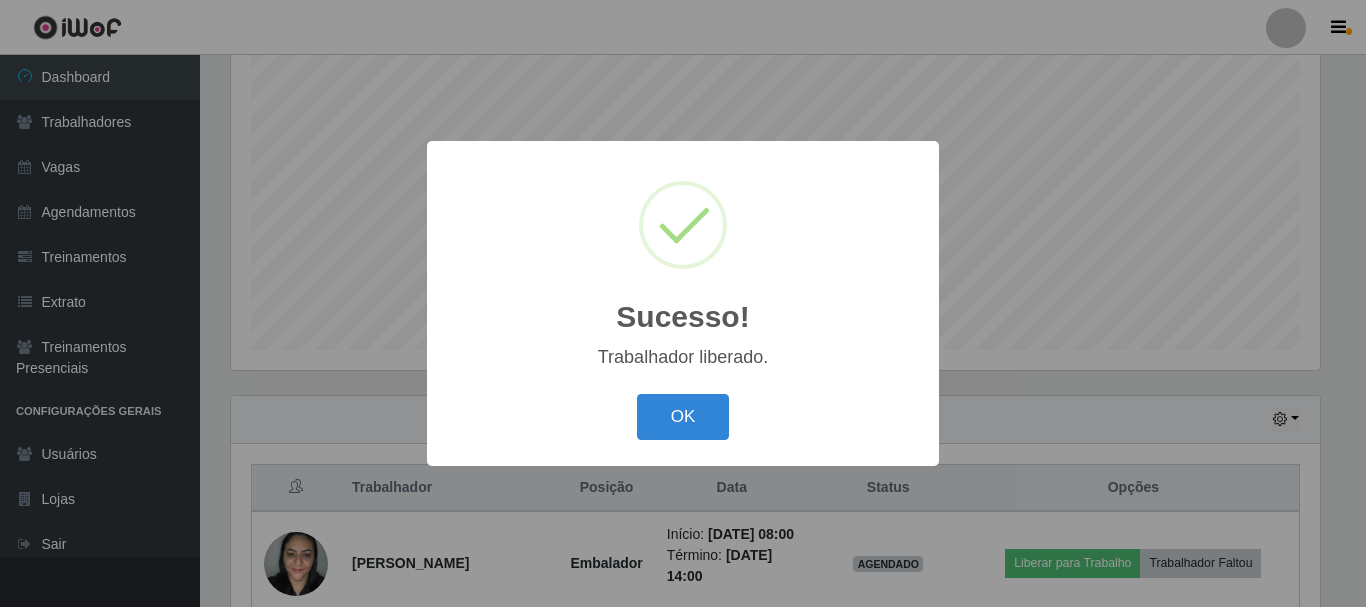 type 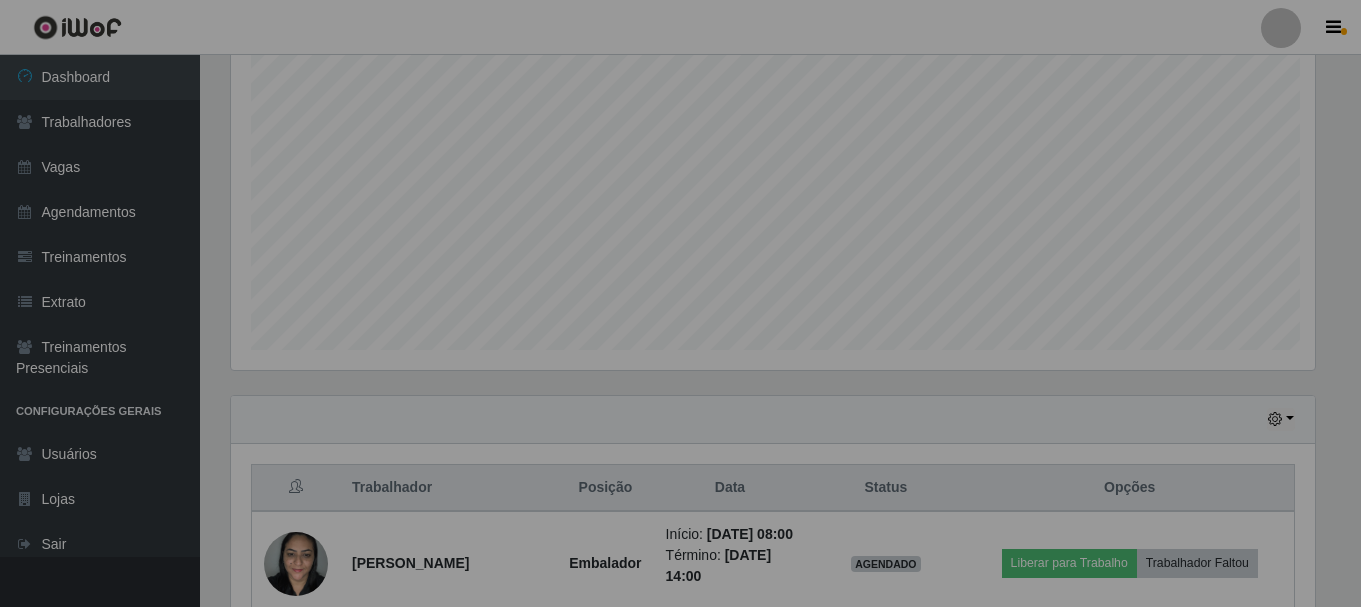 scroll, scrollTop: 999585, scrollLeft: 998901, axis: both 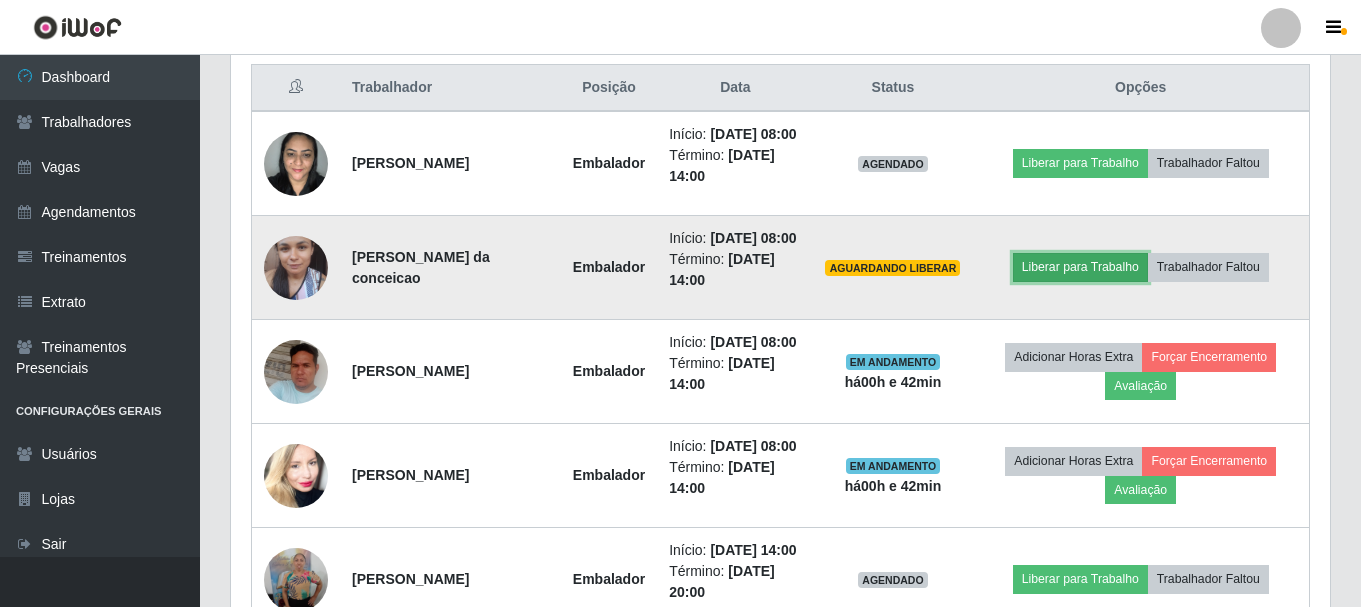 click on "Liberar para Trabalho" at bounding box center (1080, 267) 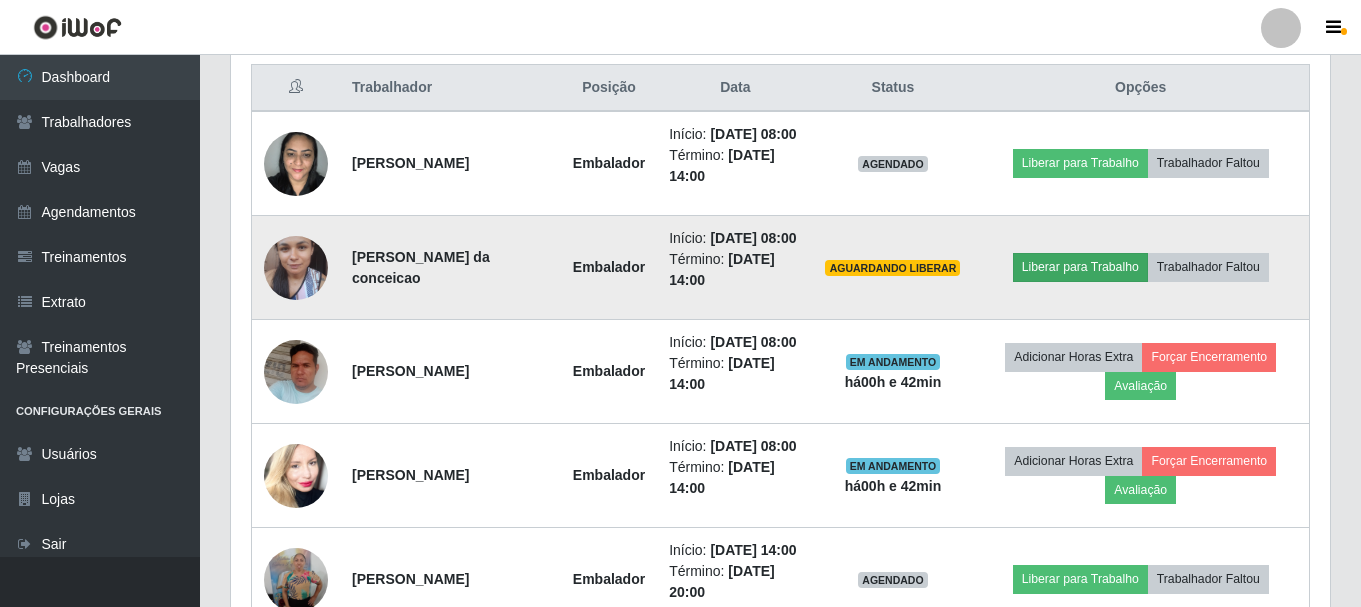 scroll, scrollTop: 999585, scrollLeft: 998911, axis: both 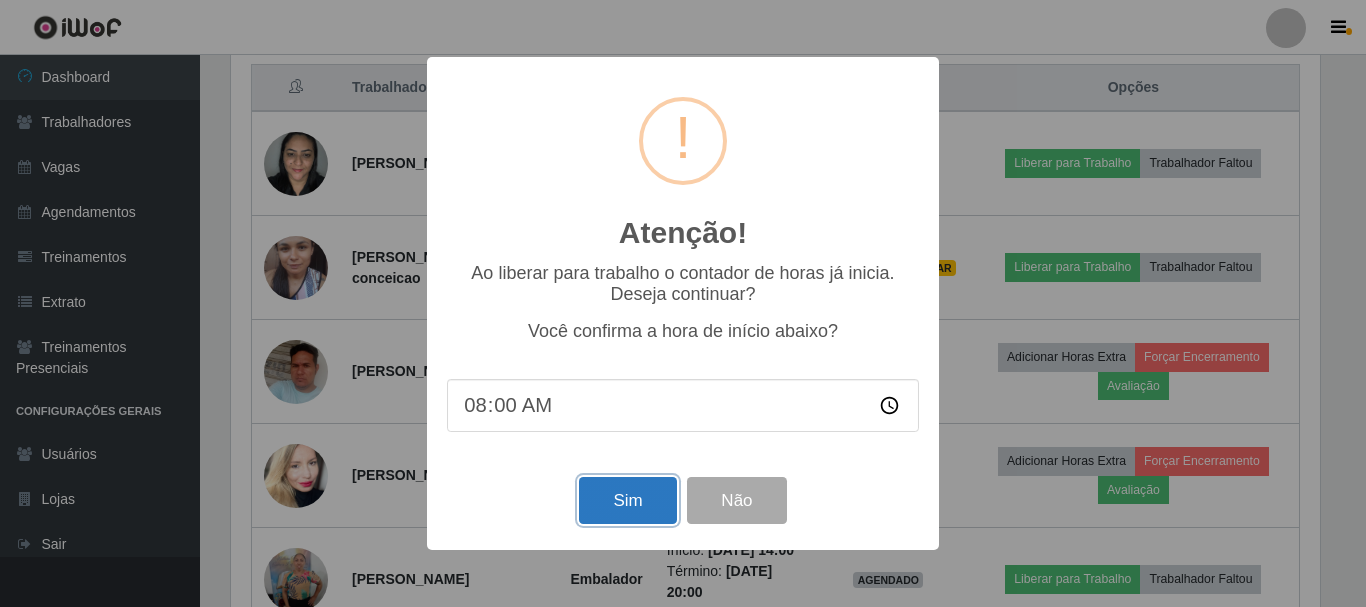 click on "Sim" at bounding box center [627, 500] 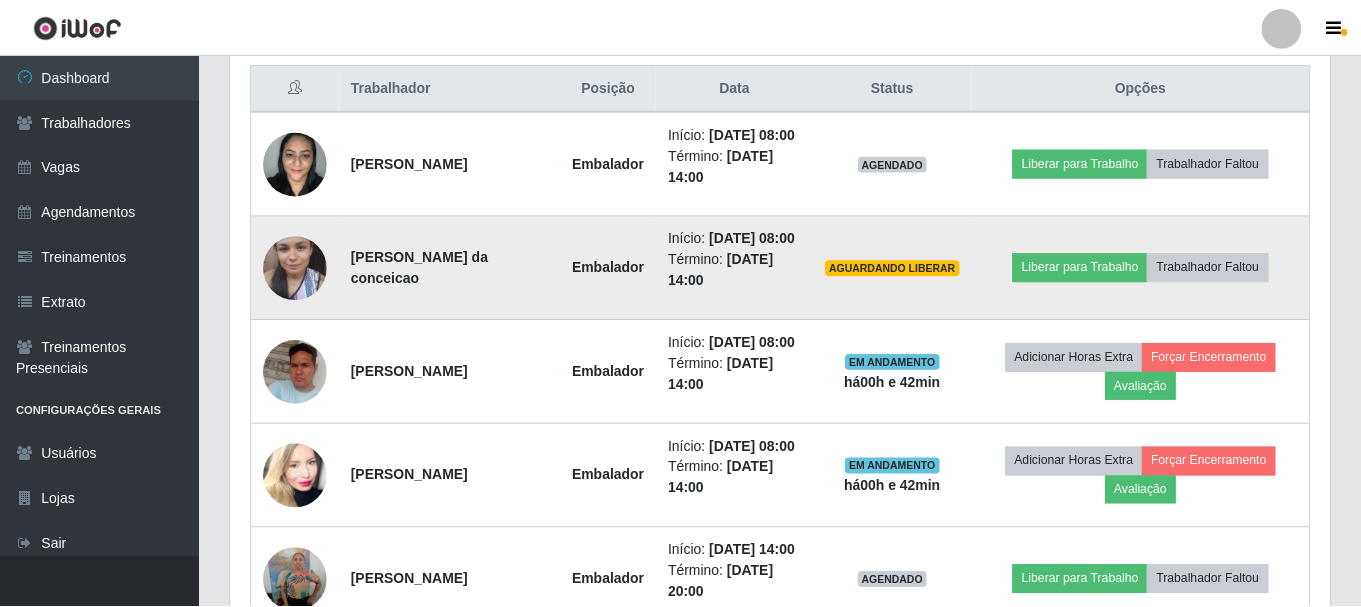 scroll, scrollTop: 999585, scrollLeft: 998901, axis: both 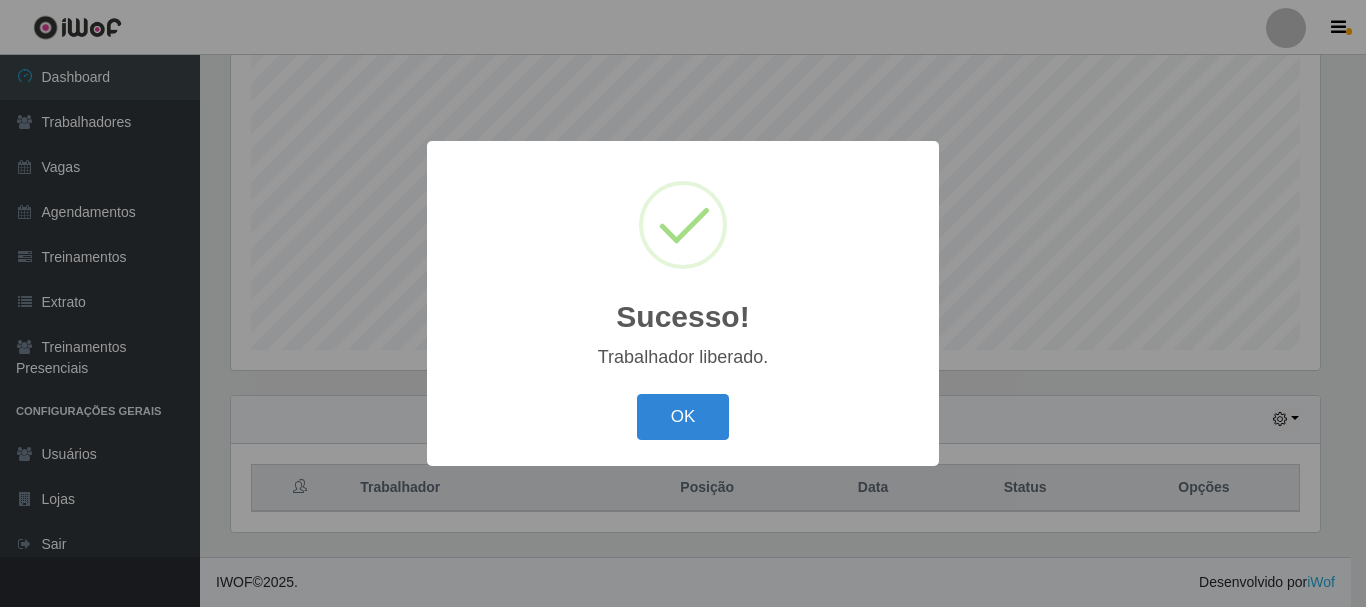 type 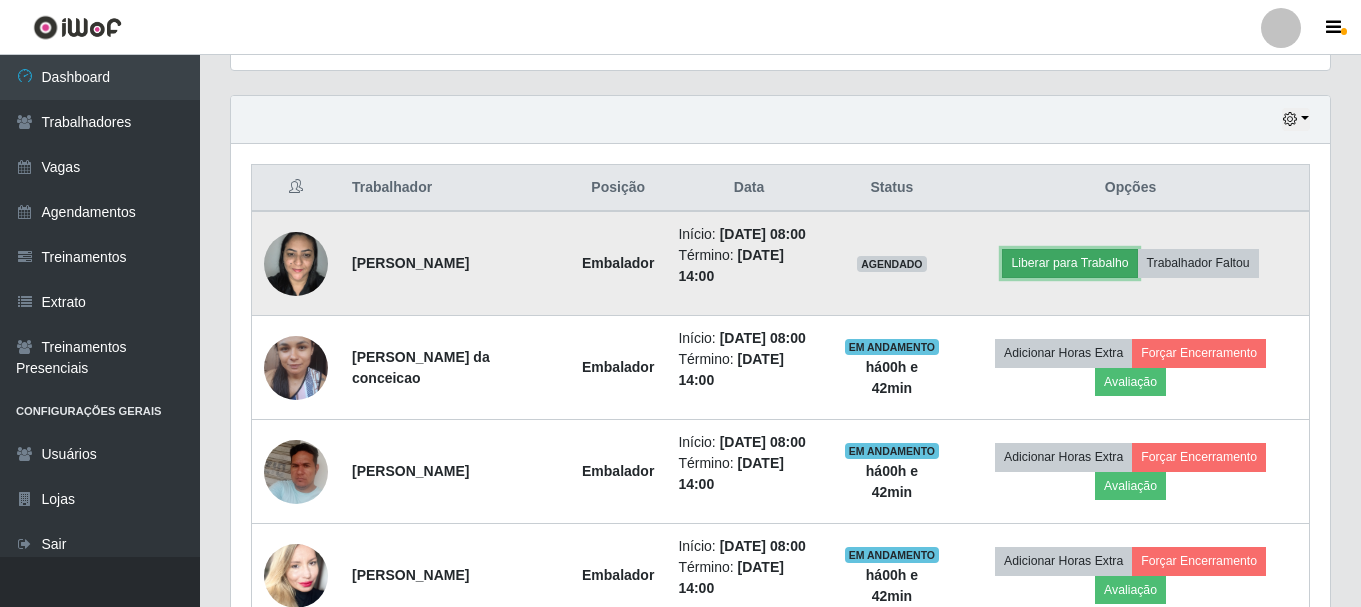 click on "Liberar para Trabalho" at bounding box center (1069, 263) 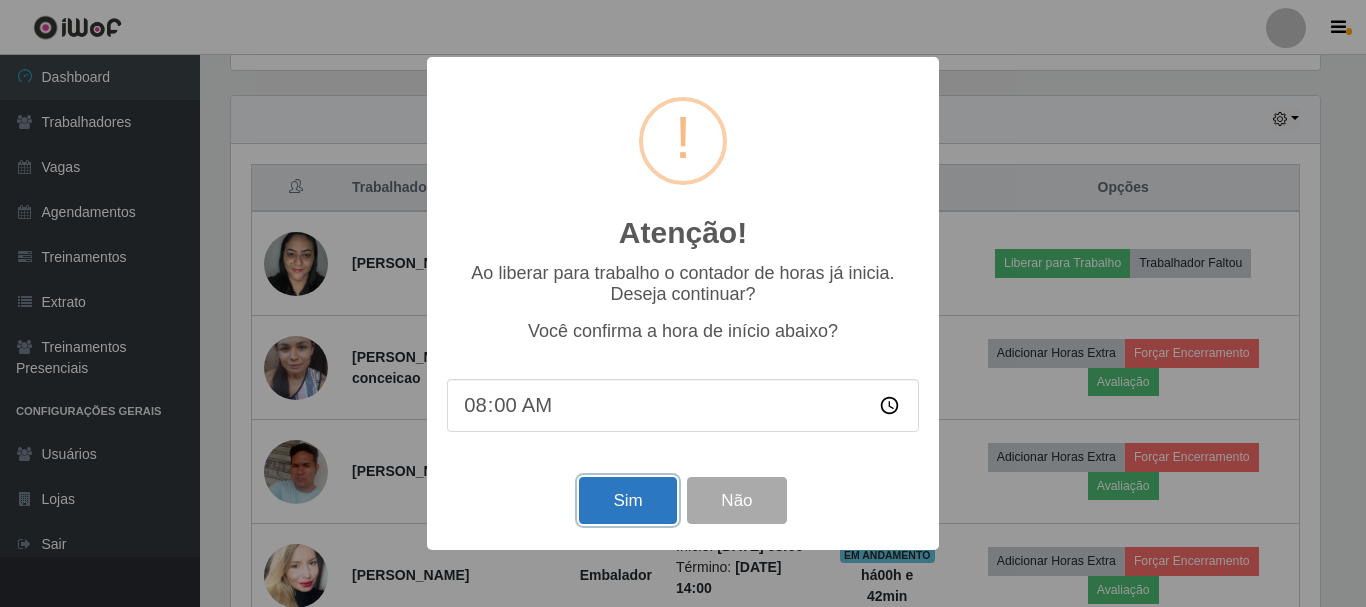 click on "Sim" at bounding box center (627, 500) 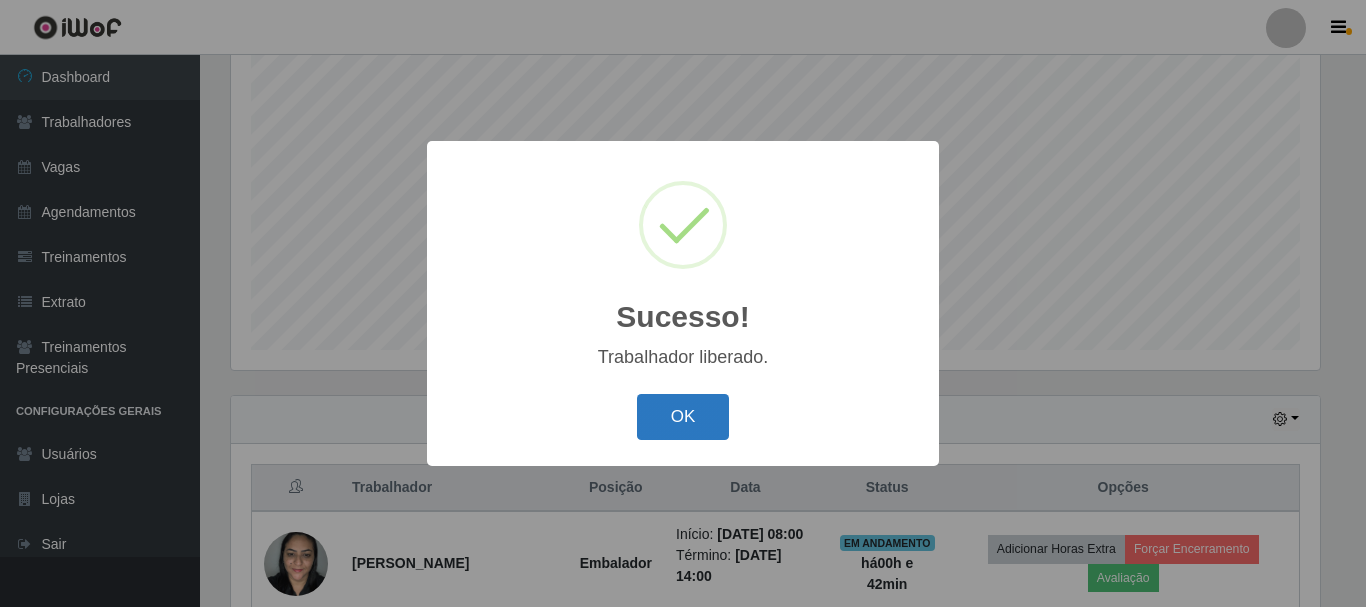 click on "OK" at bounding box center [683, 417] 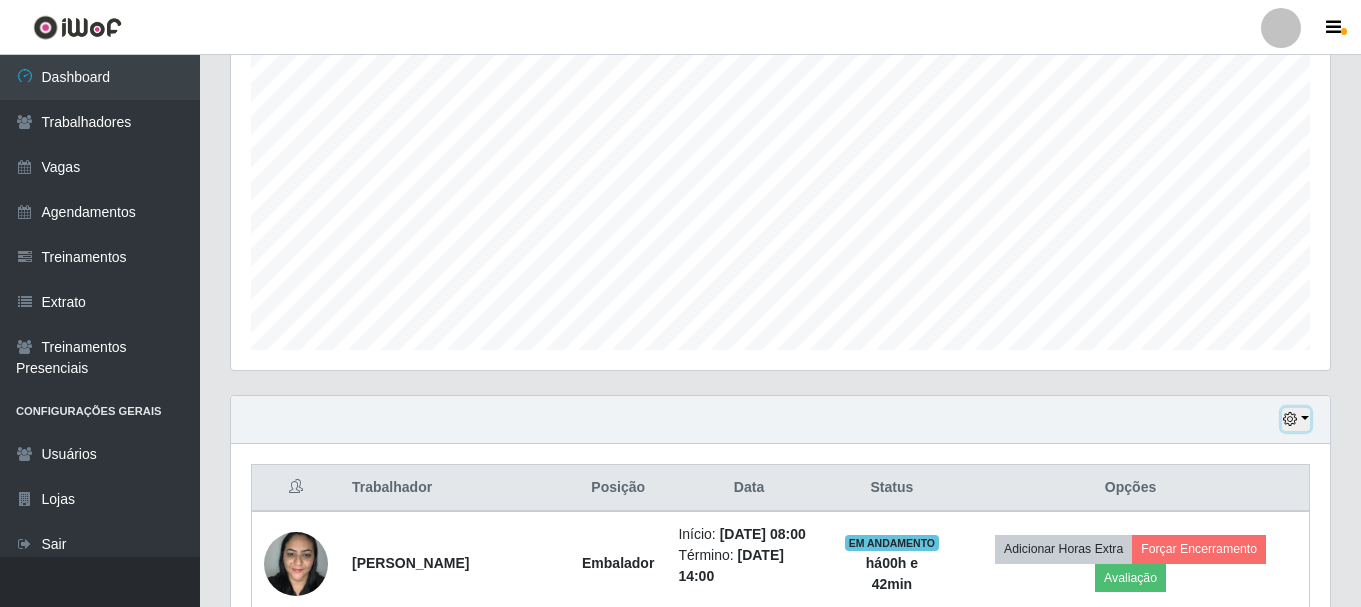click at bounding box center [1296, 419] 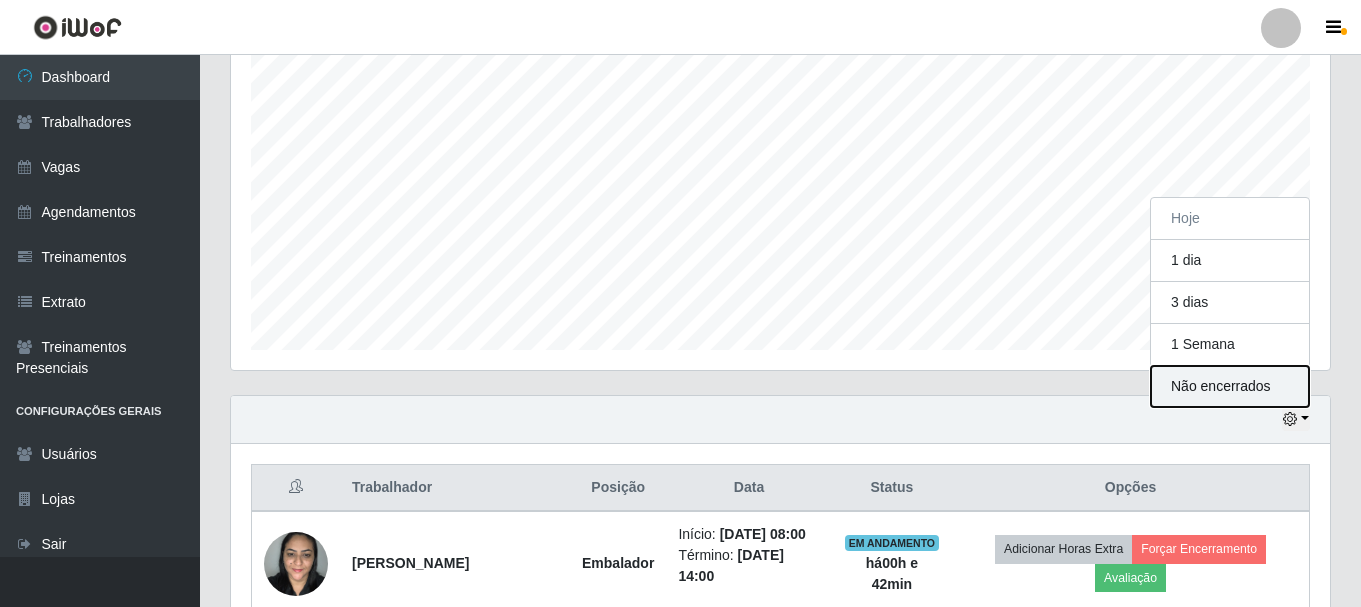 click on "Não encerrados" at bounding box center [1230, 386] 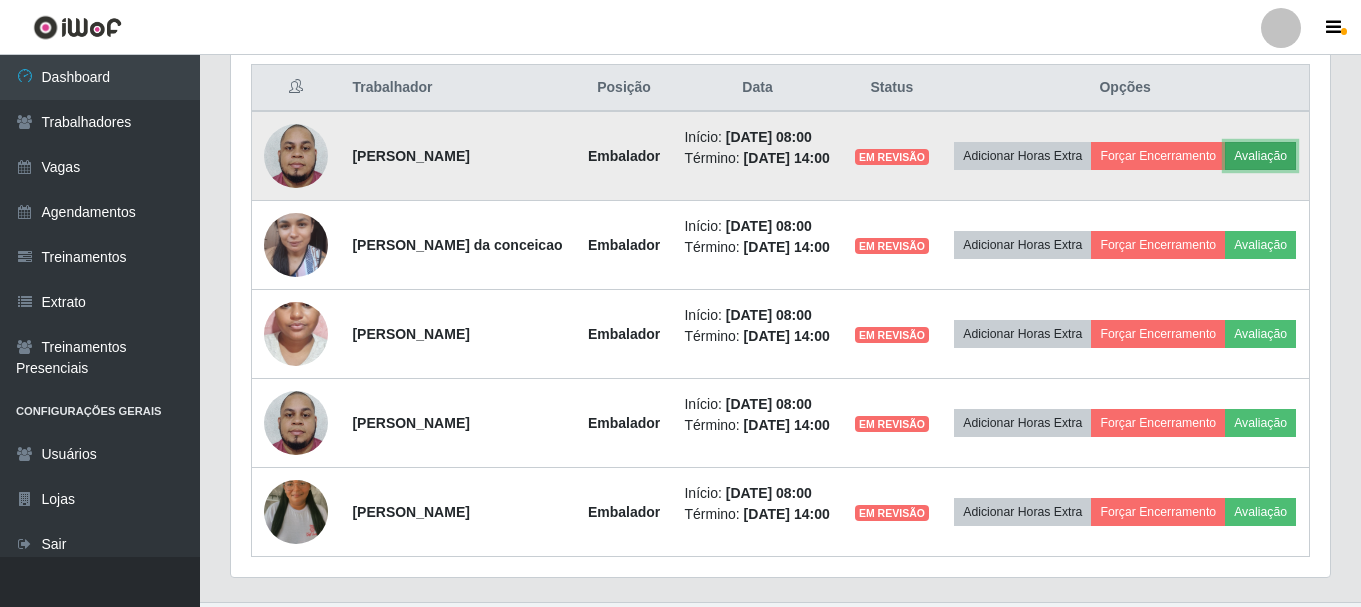 click on "Avaliação" at bounding box center [1260, 156] 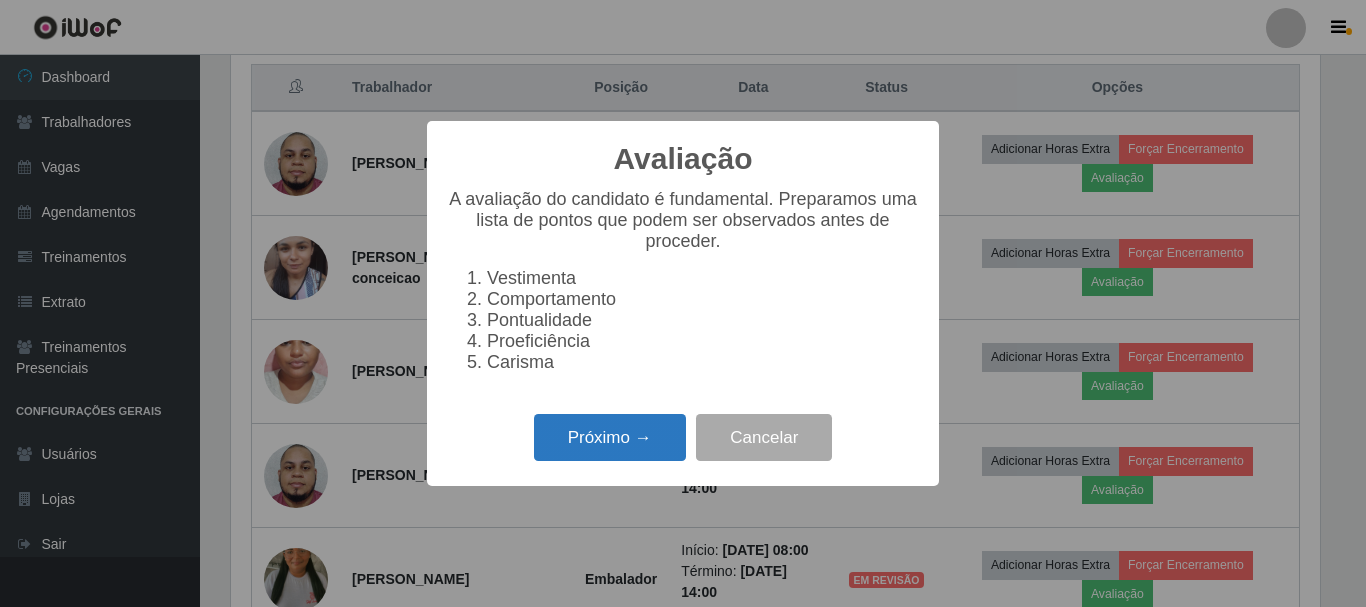 click on "Próximo →" at bounding box center (610, 437) 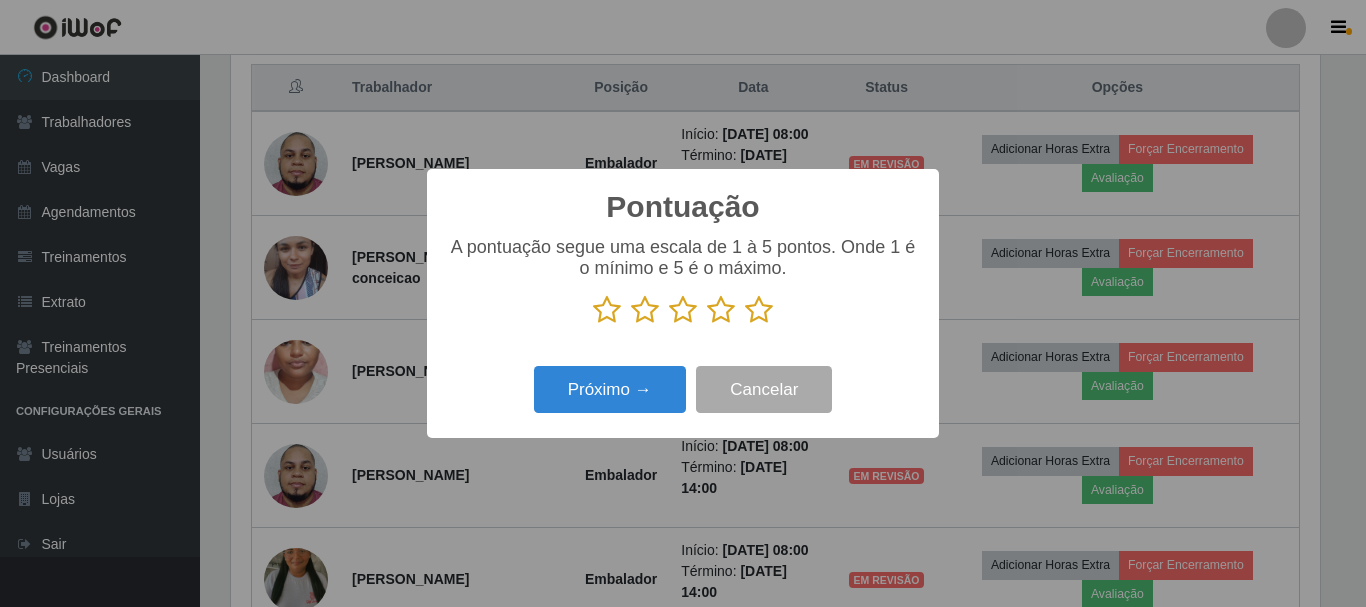 click at bounding box center [759, 310] 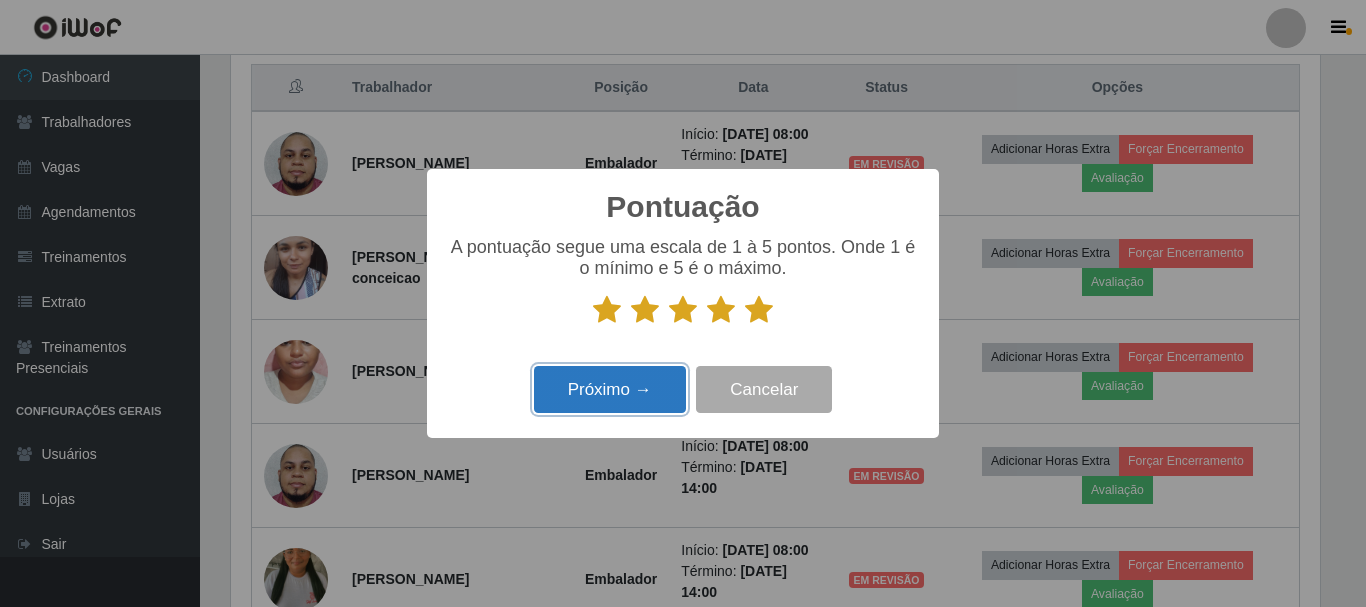 click on "Próximo →" at bounding box center [610, 389] 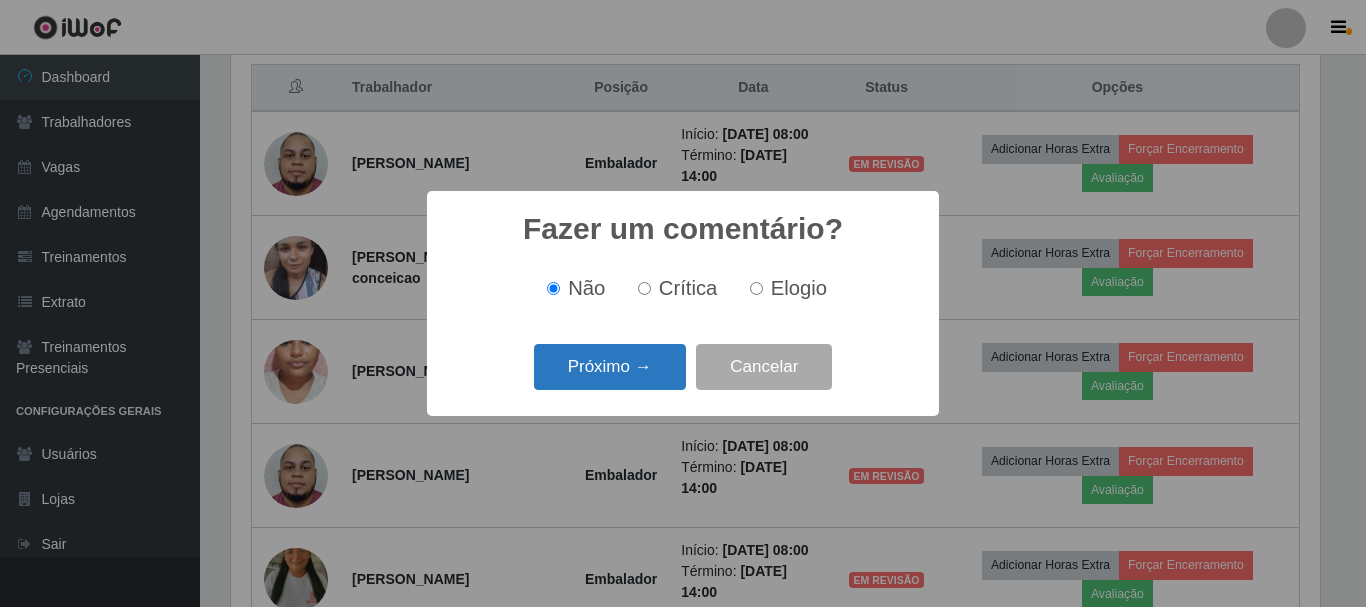 click on "Próximo →" at bounding box center [610, 367] 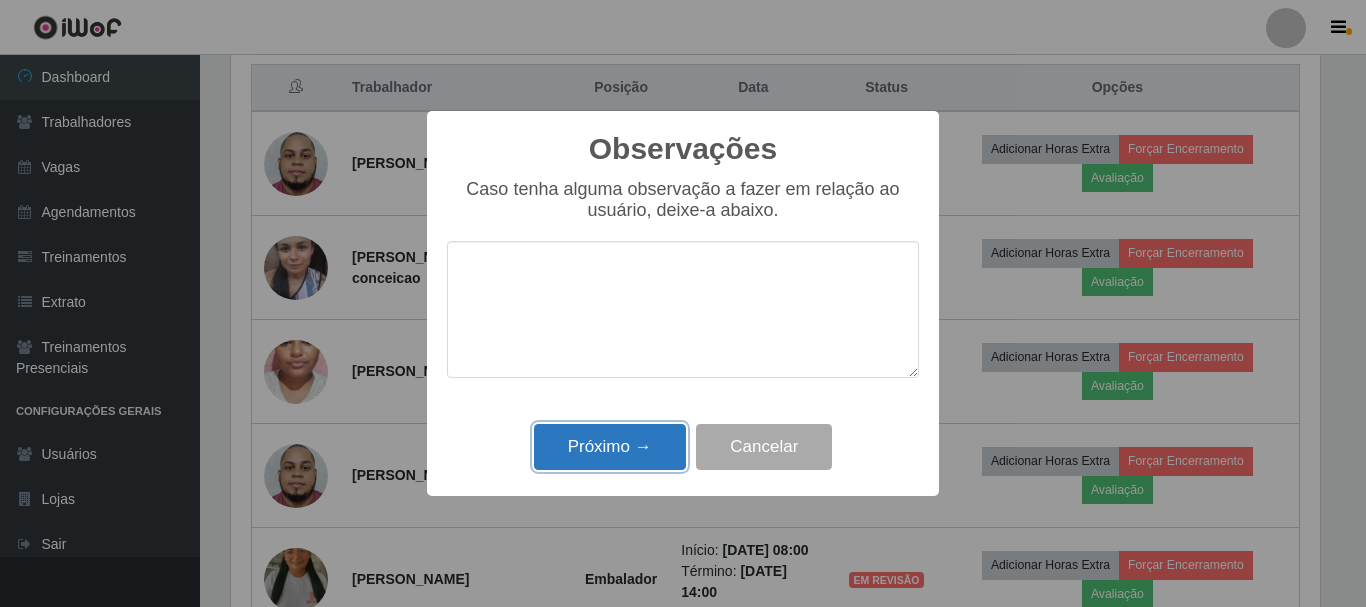 click on "Próximo →" at bounding box center [610, 447] 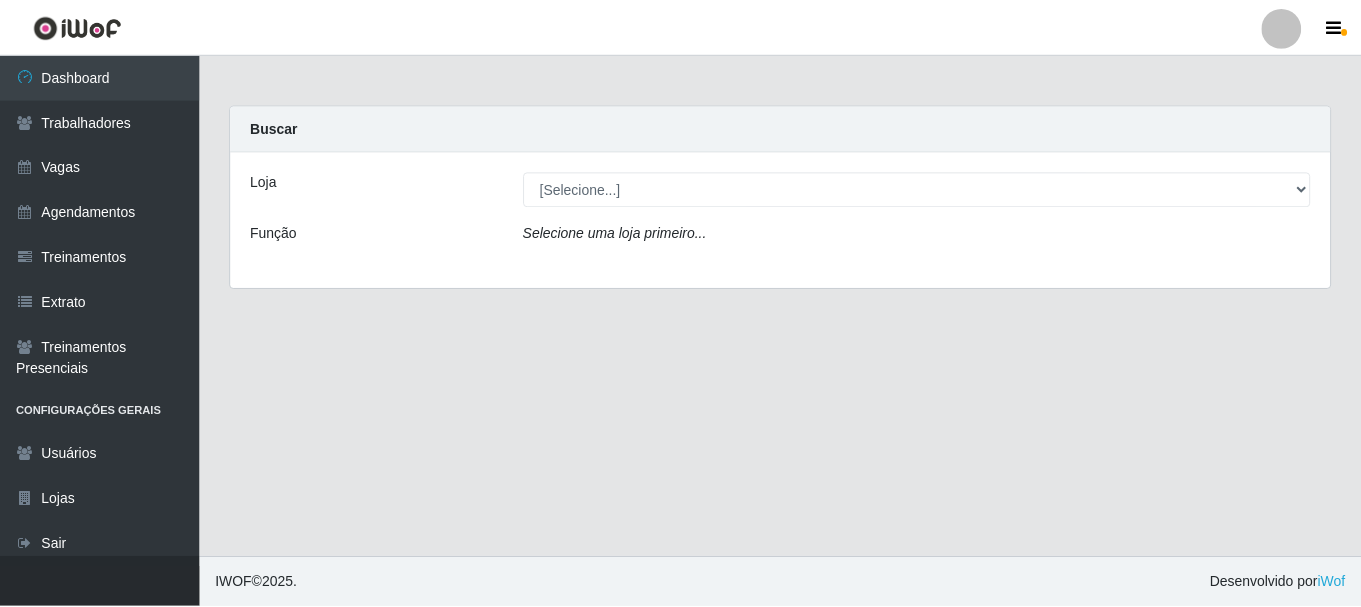 scroll, scrollTop: 0, scrollLeft: 0, axis: both 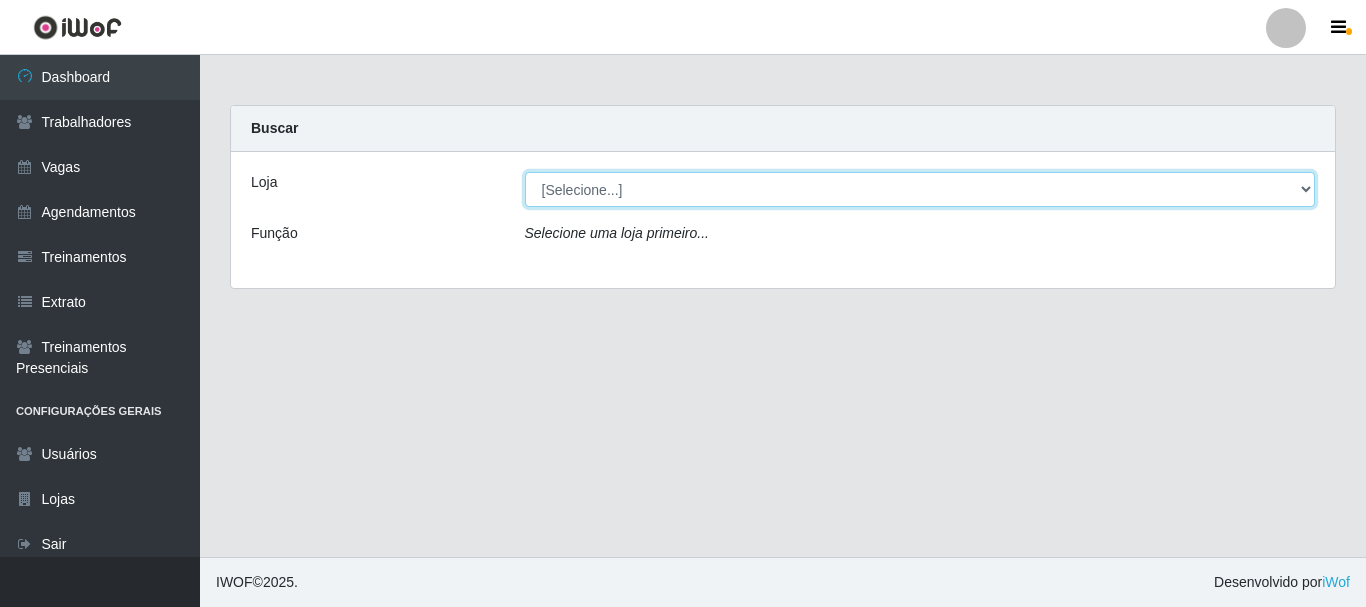 click on "[Selecione...] Supermercado Compre Bem - Itabaiana" at bounding box center (920, 189) 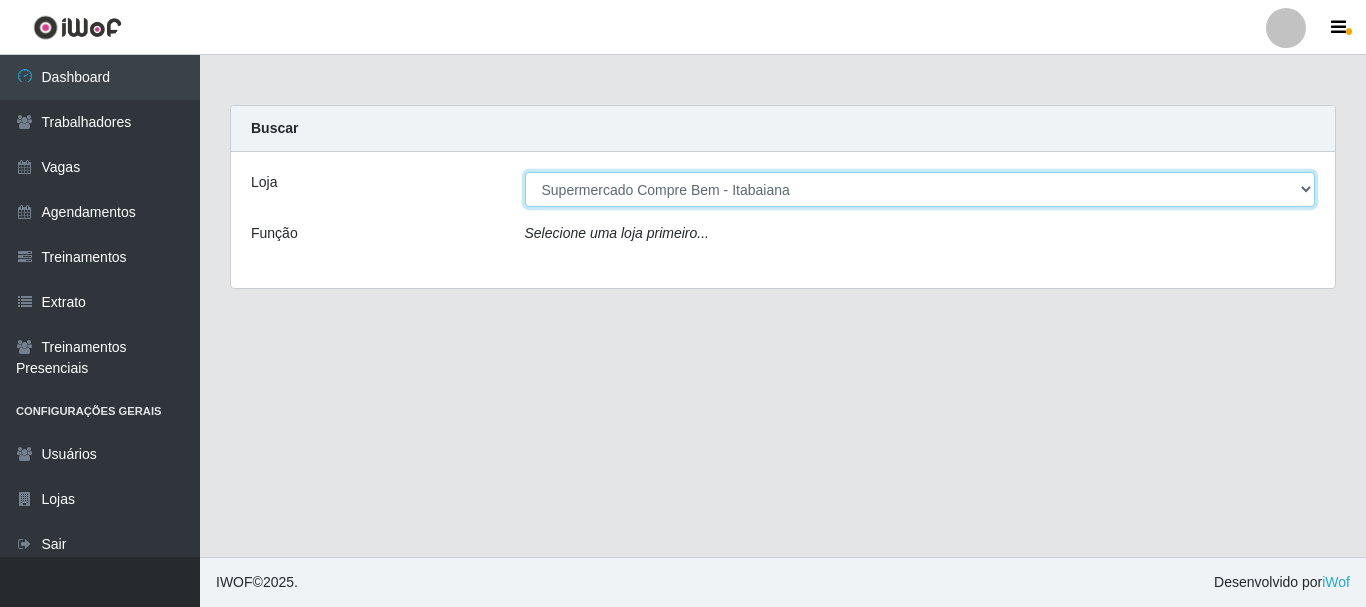 click on "[Selecione...] Supermercado Compre Bem - Itabaiana" at bounding box center [920, 189] 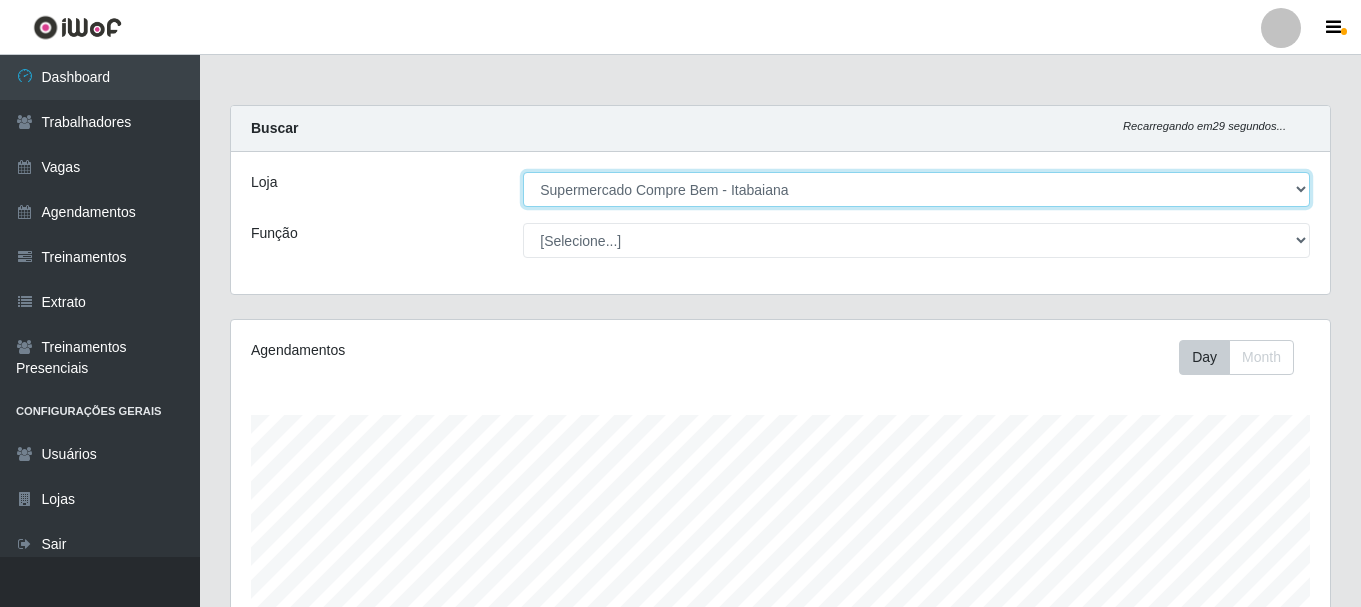 scroll, scrollTop: 999585, scrollLeft: 998901, axis: both 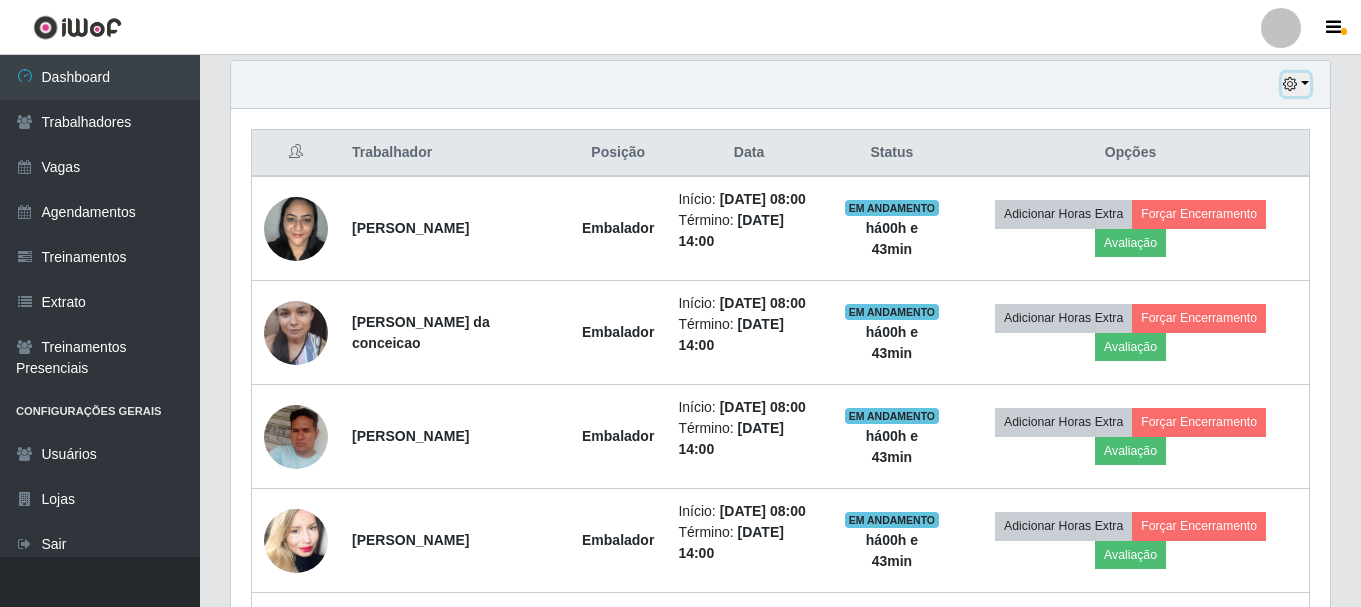 click at bounding box center [1290, 84] 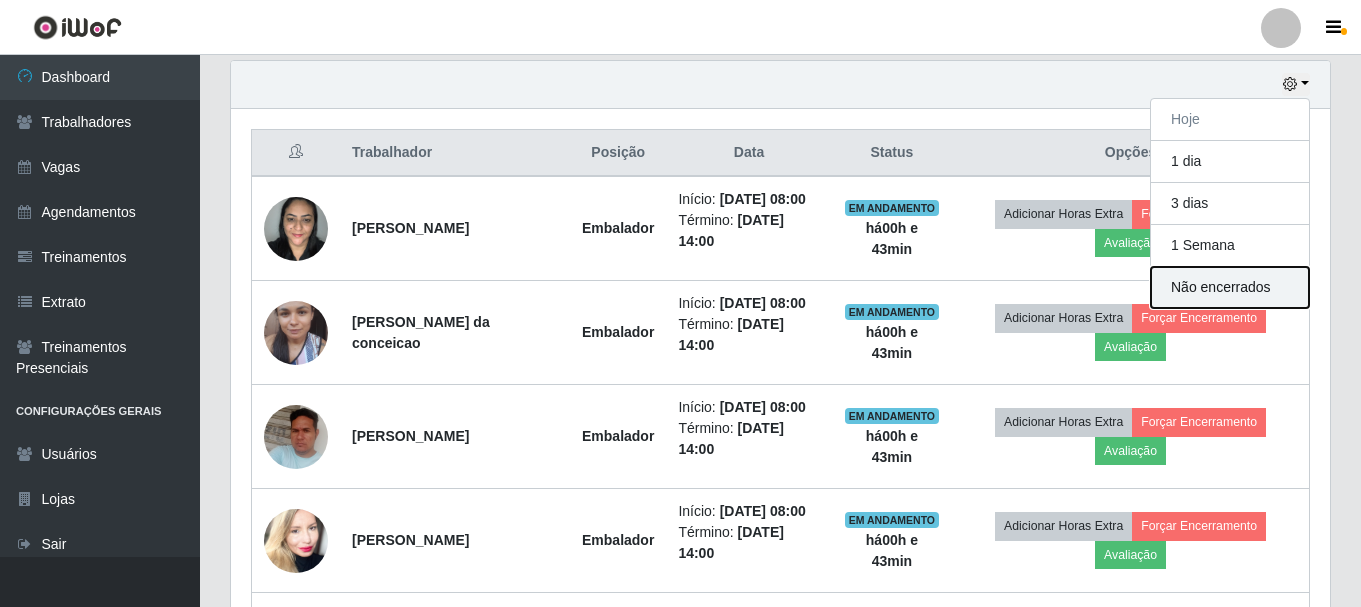 click on "Não encerrados" at bounding box center [1230, 287] 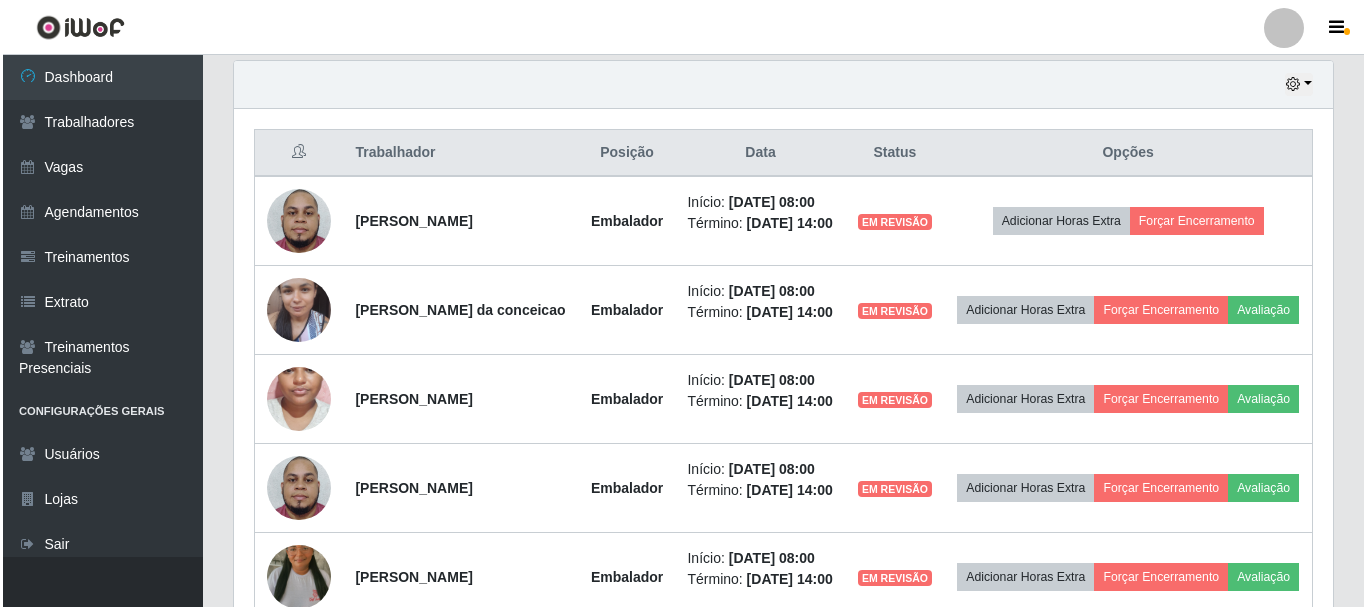 scroll, scrollTop: 800, scrollLeft: 0, axis: vertical 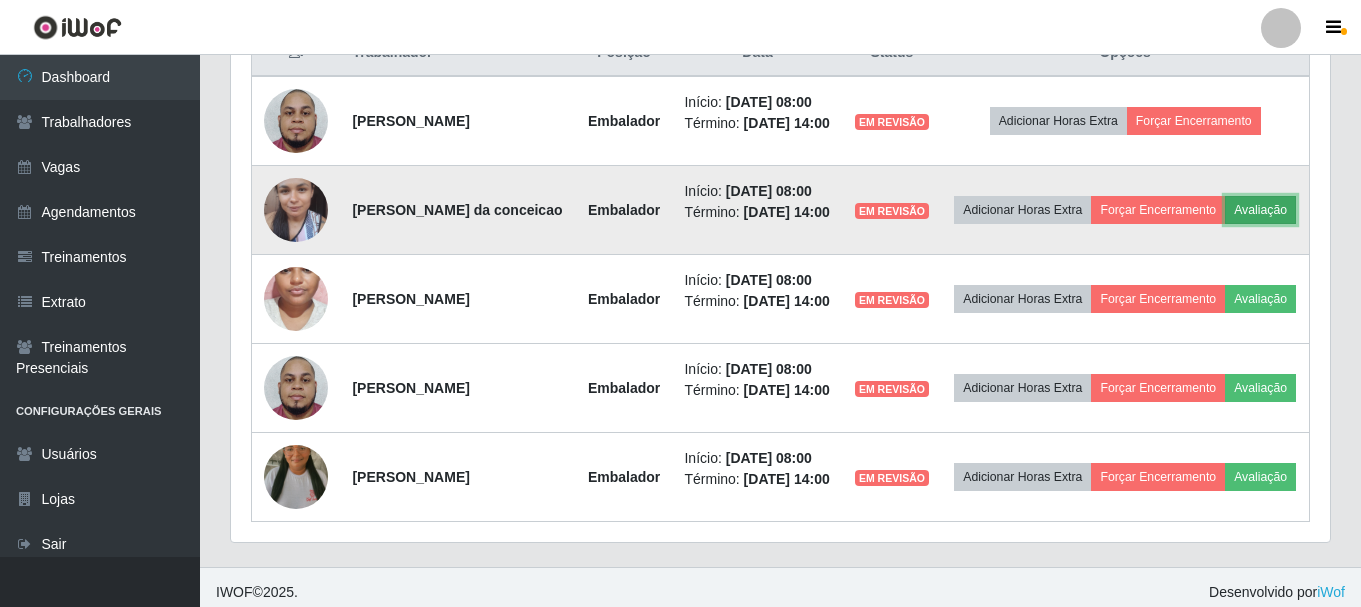 click on "Avaliação" at bounding box center [1260, 210] 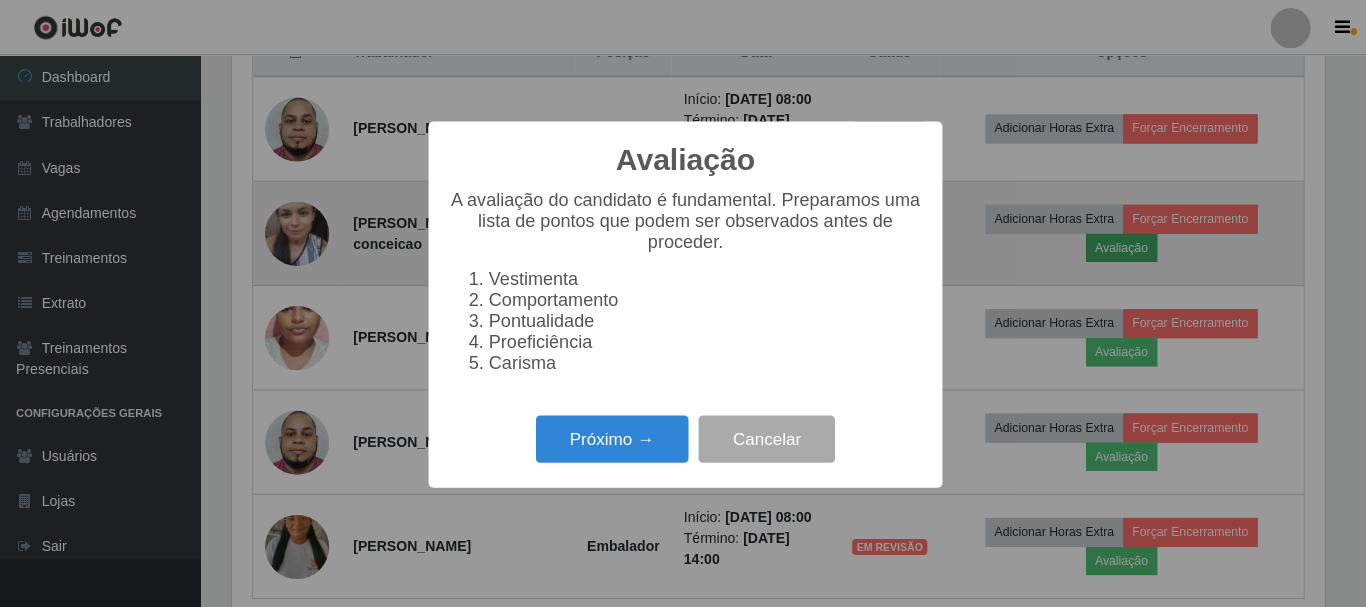 scroll, scrollTop: 999585, scrollLeft: 998911, axis: both 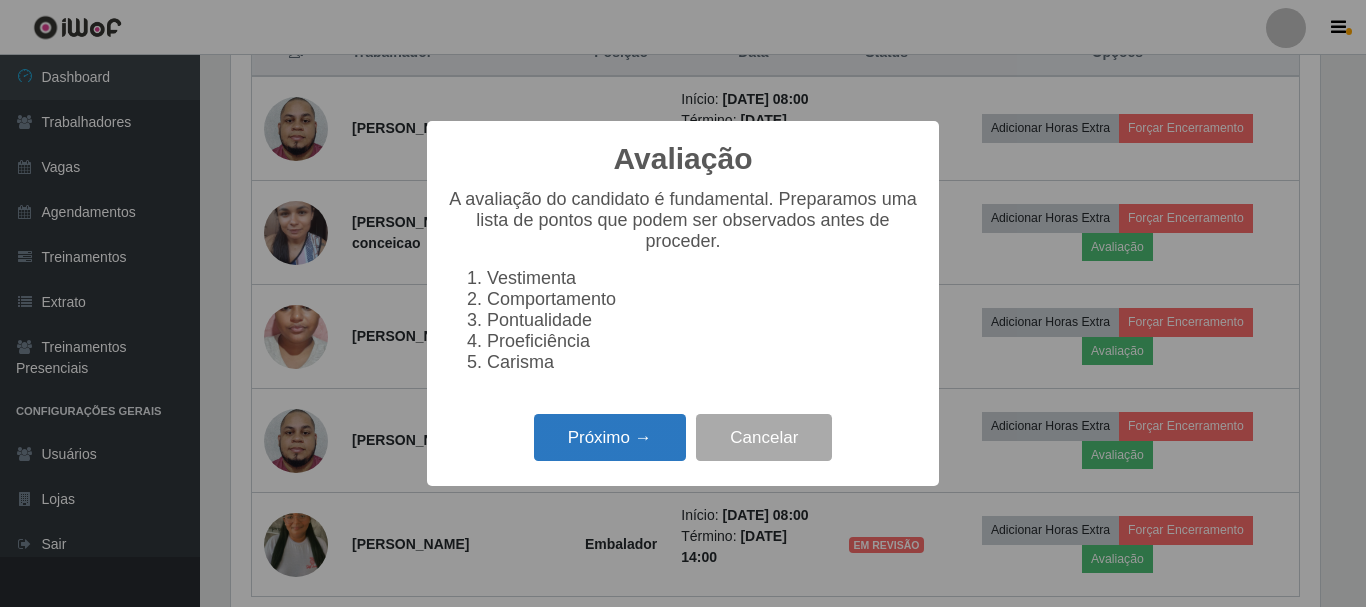 click on "Próximo →" at bounding box center [610, 437] 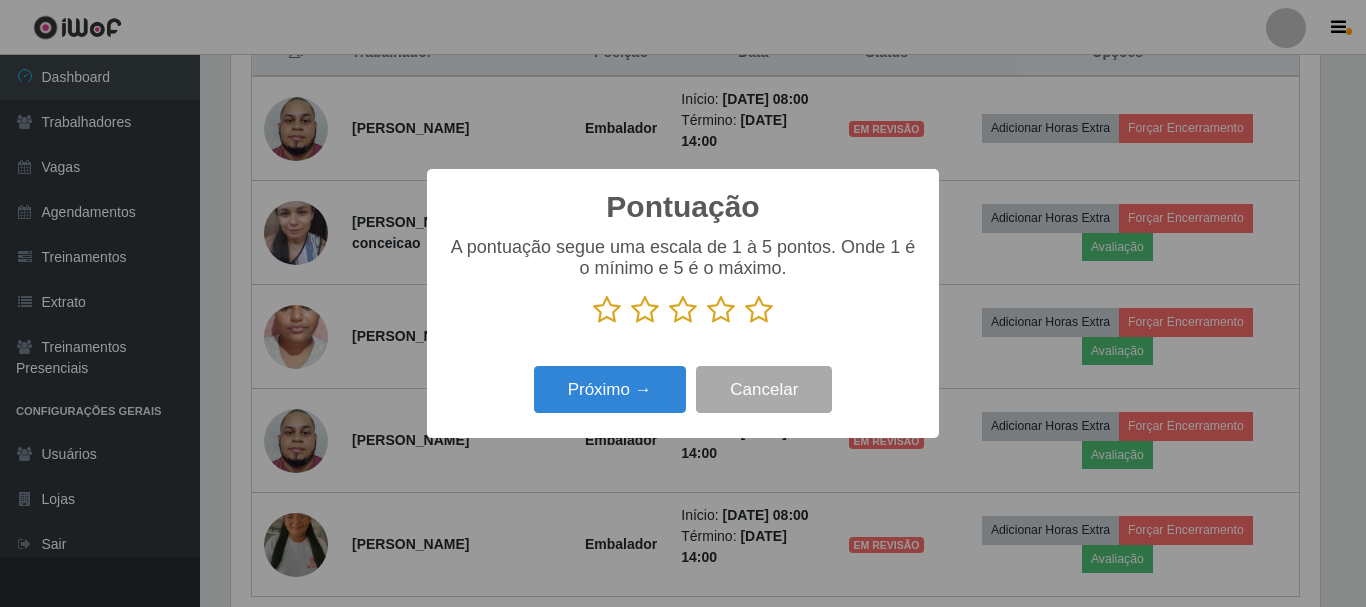 click at bounding box center (759, 310) 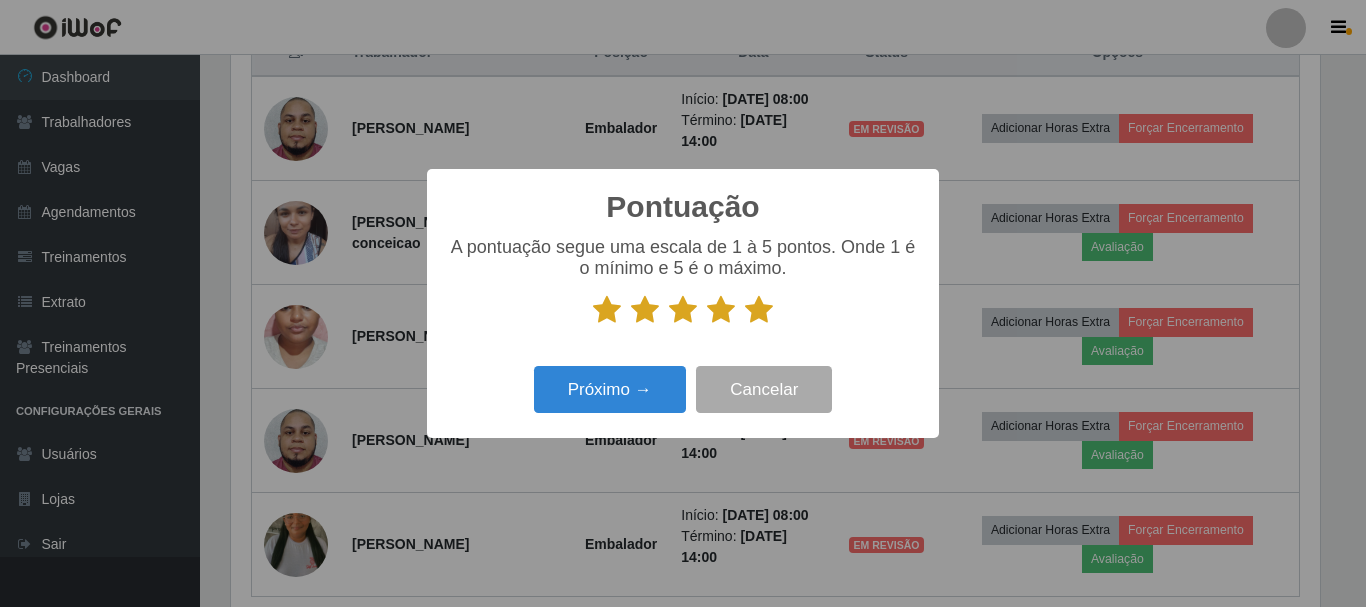 click at bounding box center [721, 310] 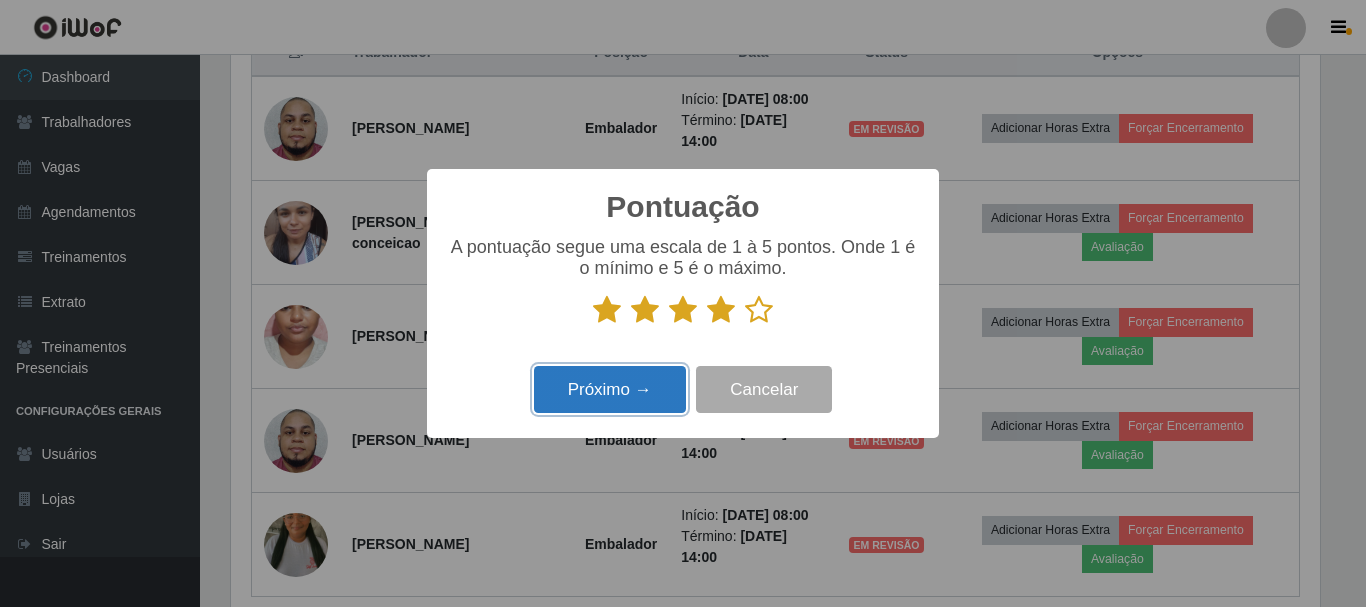 click on "Próximo →" at bounding box center (610, 389) 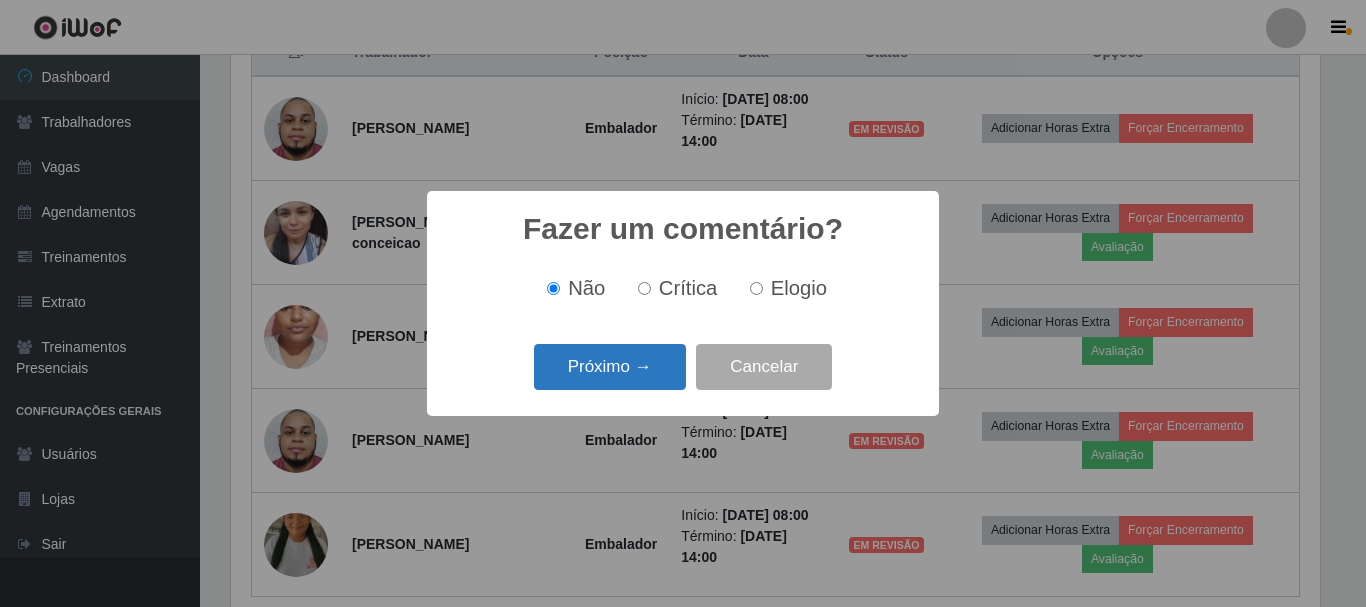 click on "Próximo →" at bounding box center [610, 367] 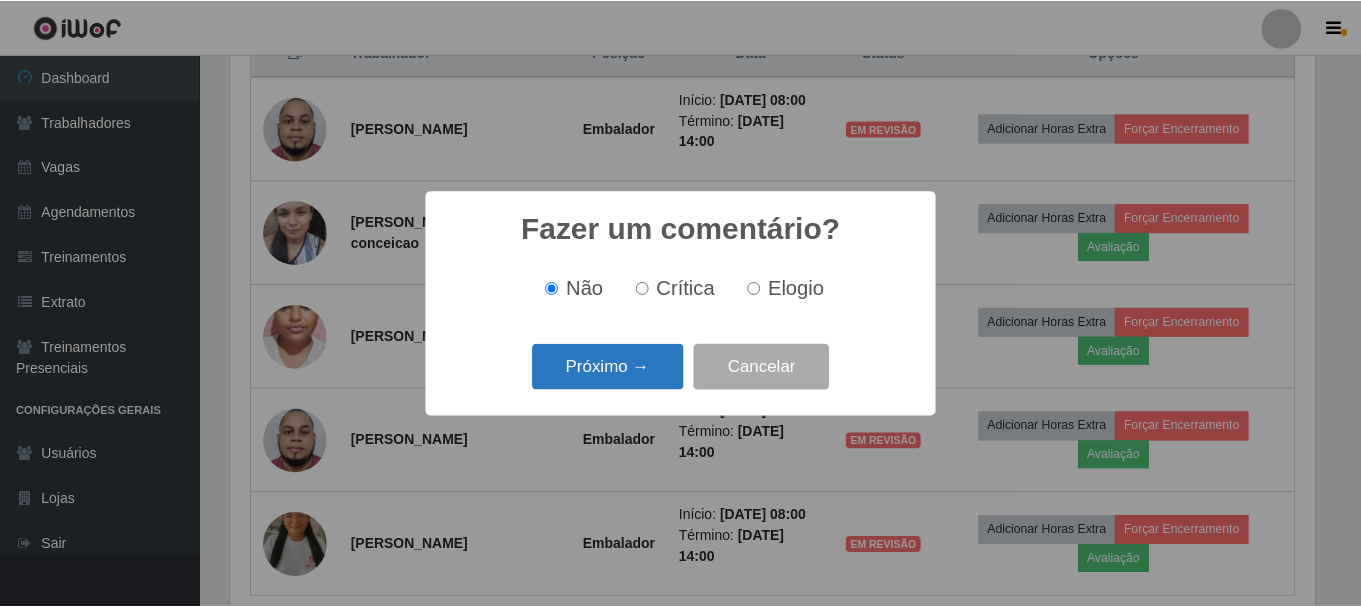 scroll, scrollTop: 999585, scrollLeft: 998911, axis: both 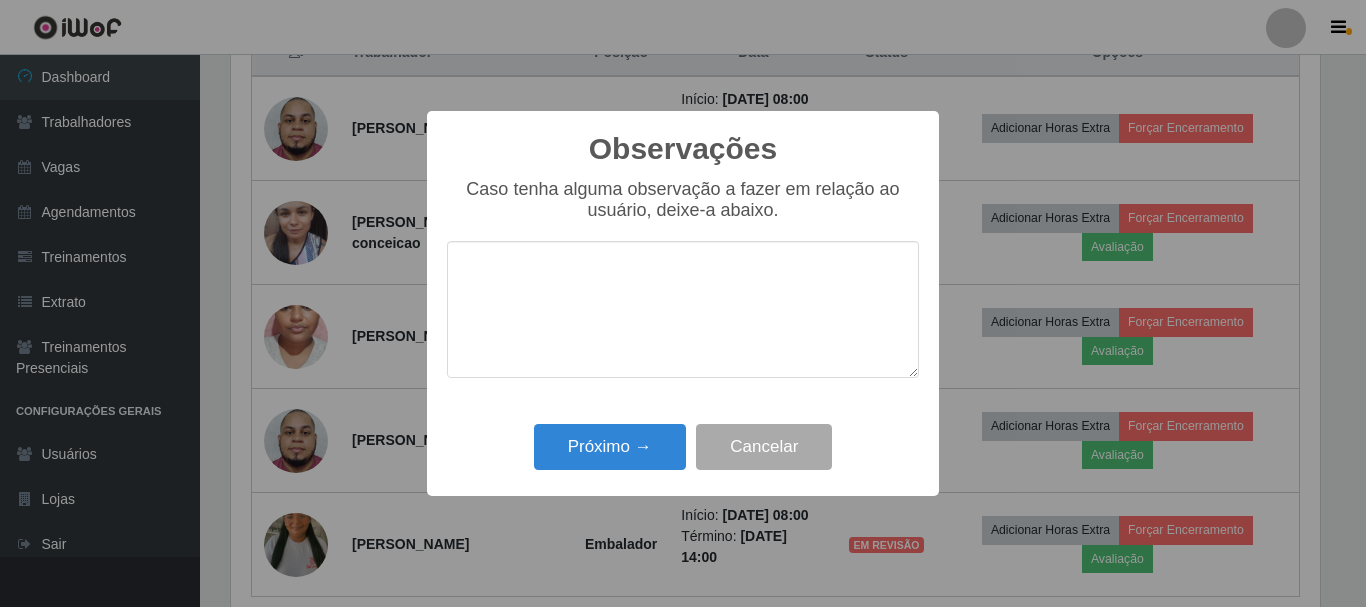 click on "Próximo → Cancelar" at bounding box center (683, 446) 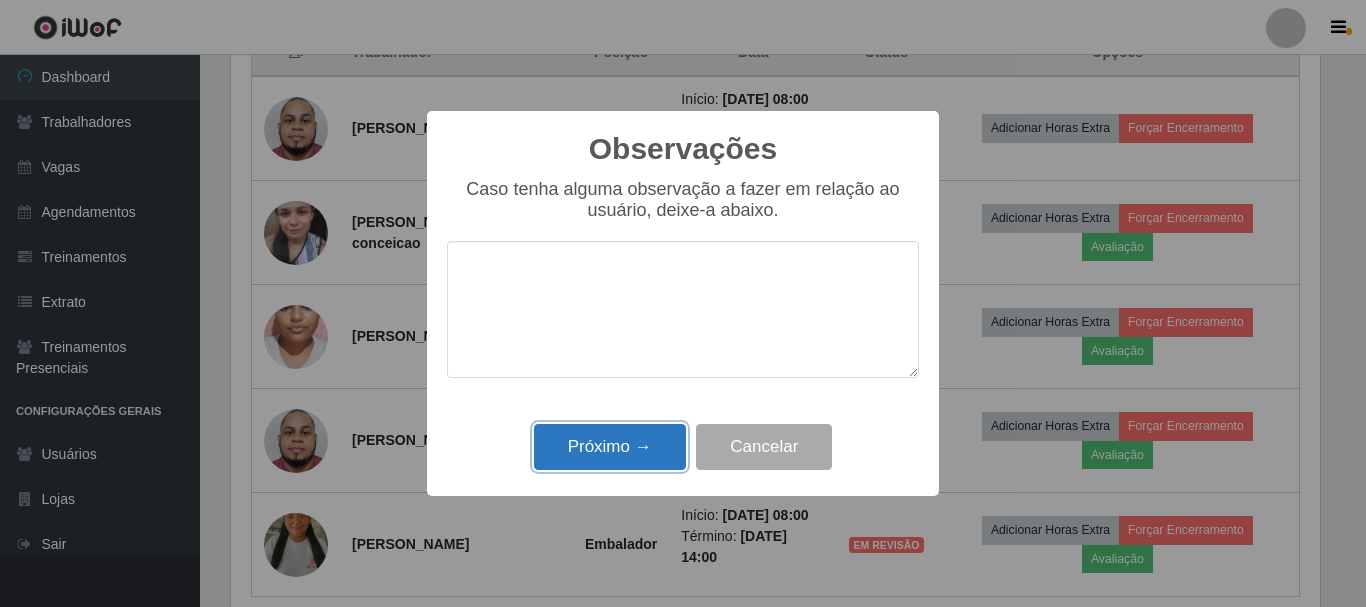 click on "Próximo →" at bounding box center (610, 447) 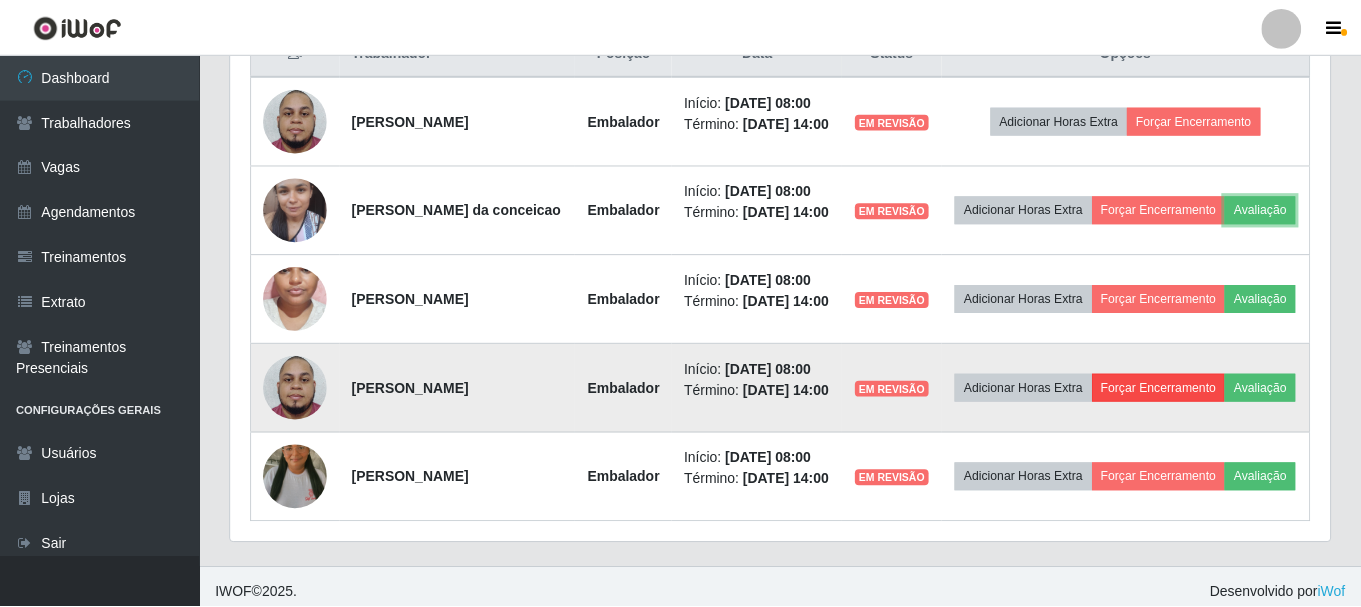 scroll, scrollTop: 999585, scrollLeft: 998901, axis: both 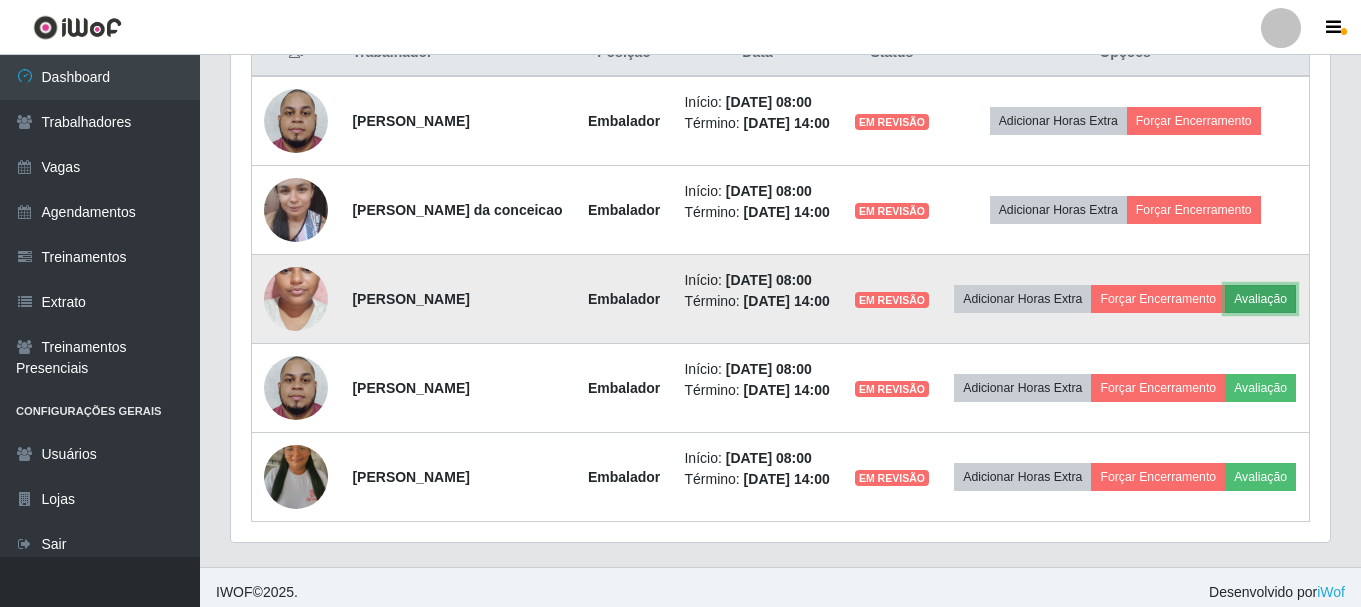 click on "Avaliação" at bounding box center [1260, 299] 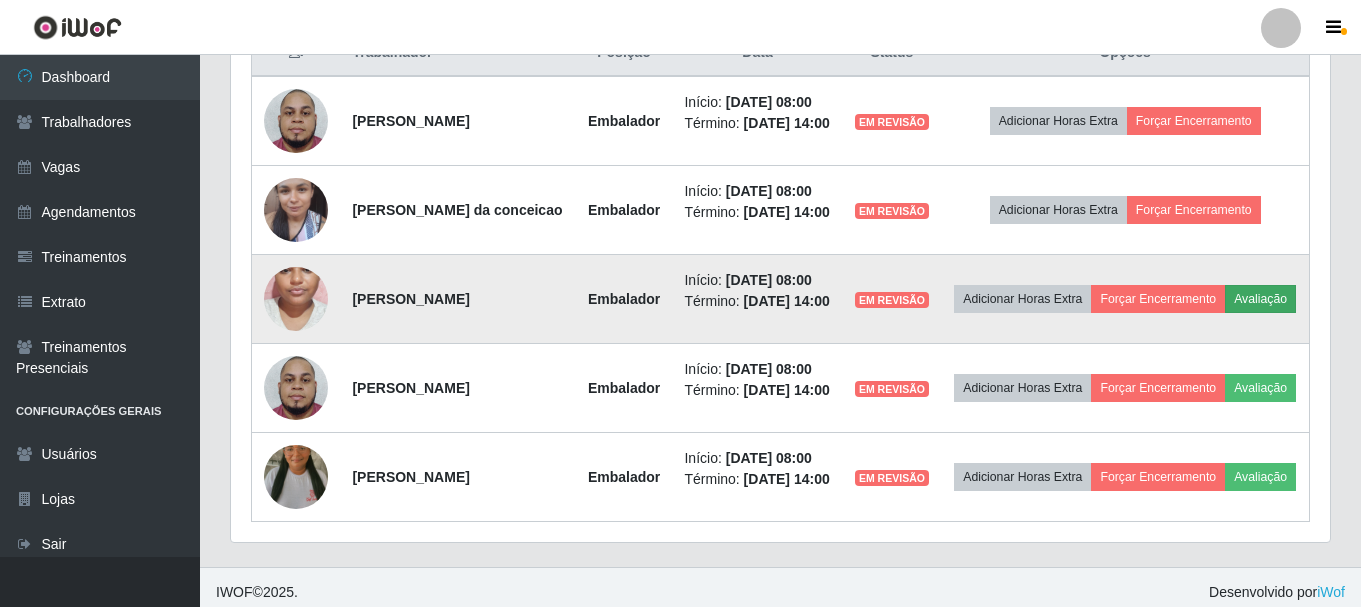 scroll, scrollTop: 999585, scrollLeft: 998911, axis: both 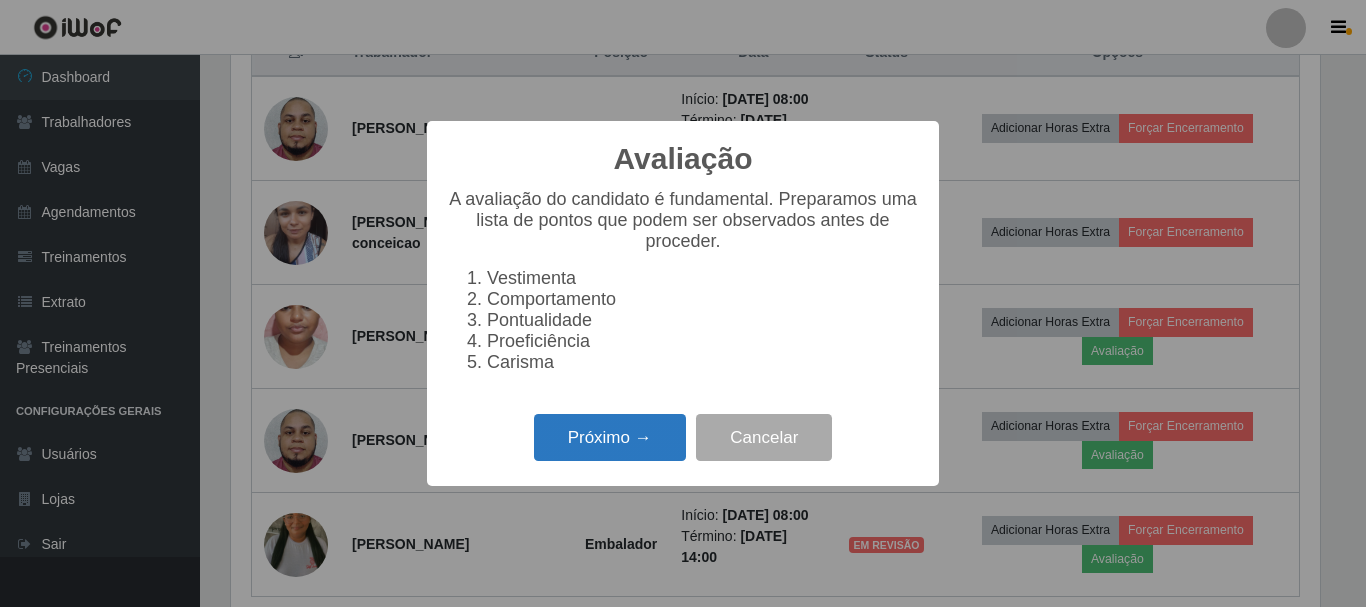 click on "Próximo →" at bounding box center (610, 437) 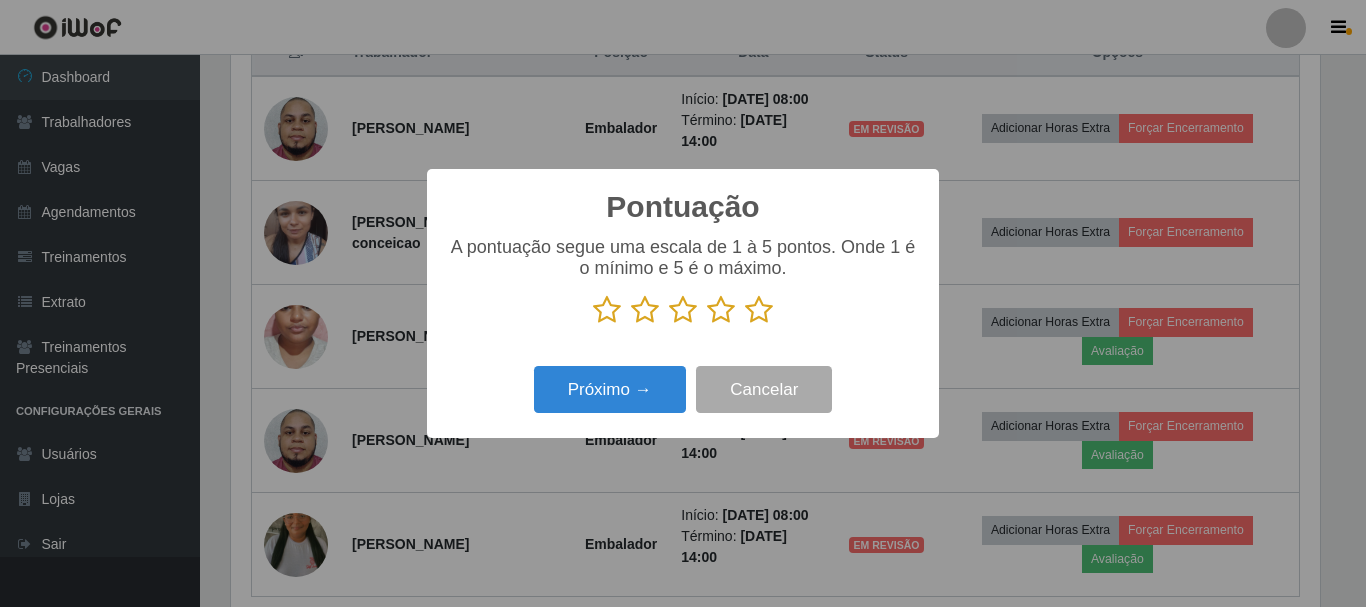 click at bounding box center (721, 310) 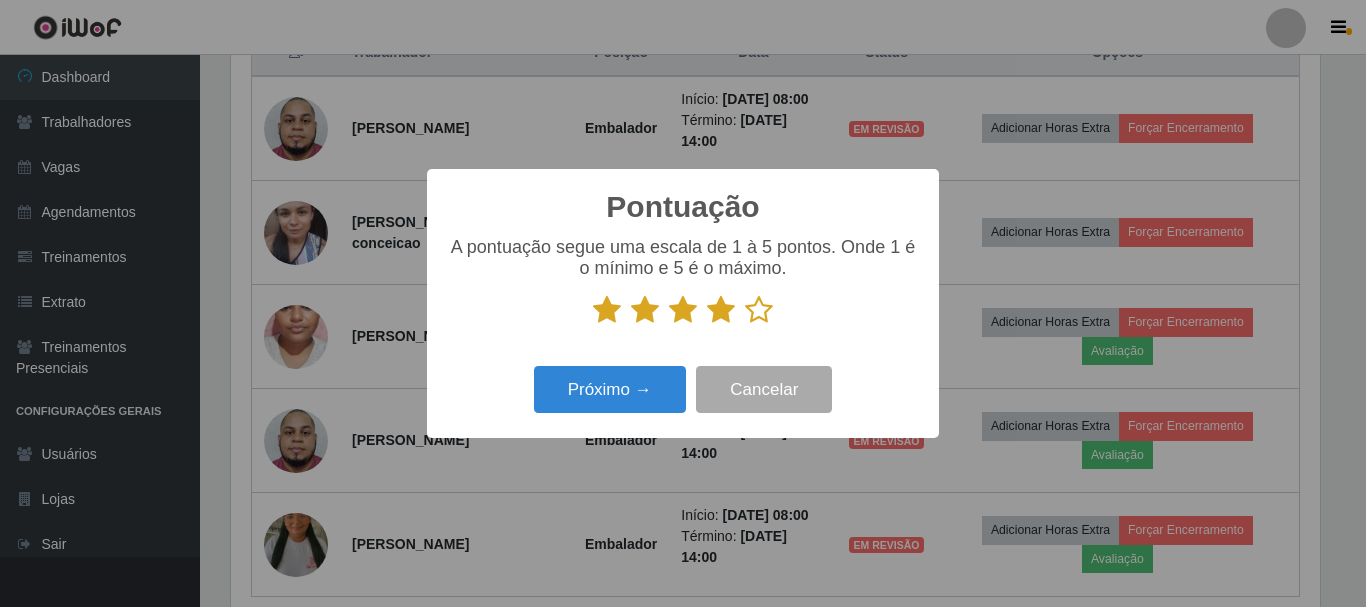 click at bounding box center (759, 310) 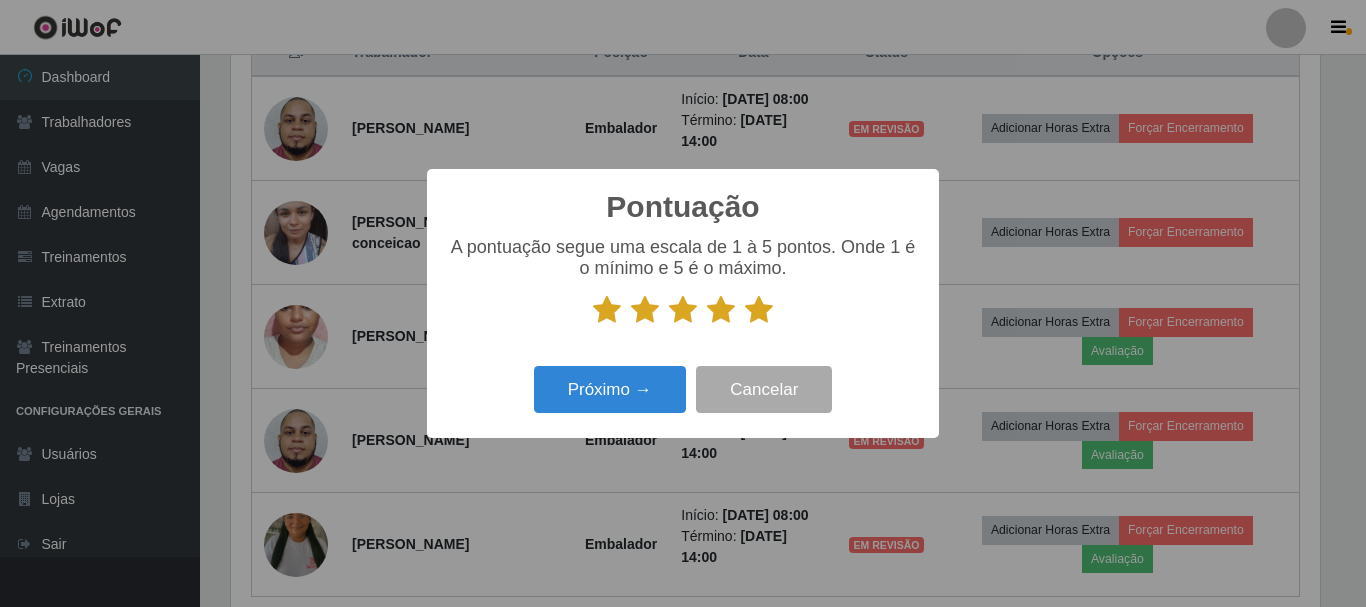 click at bounding box center (721, 310) 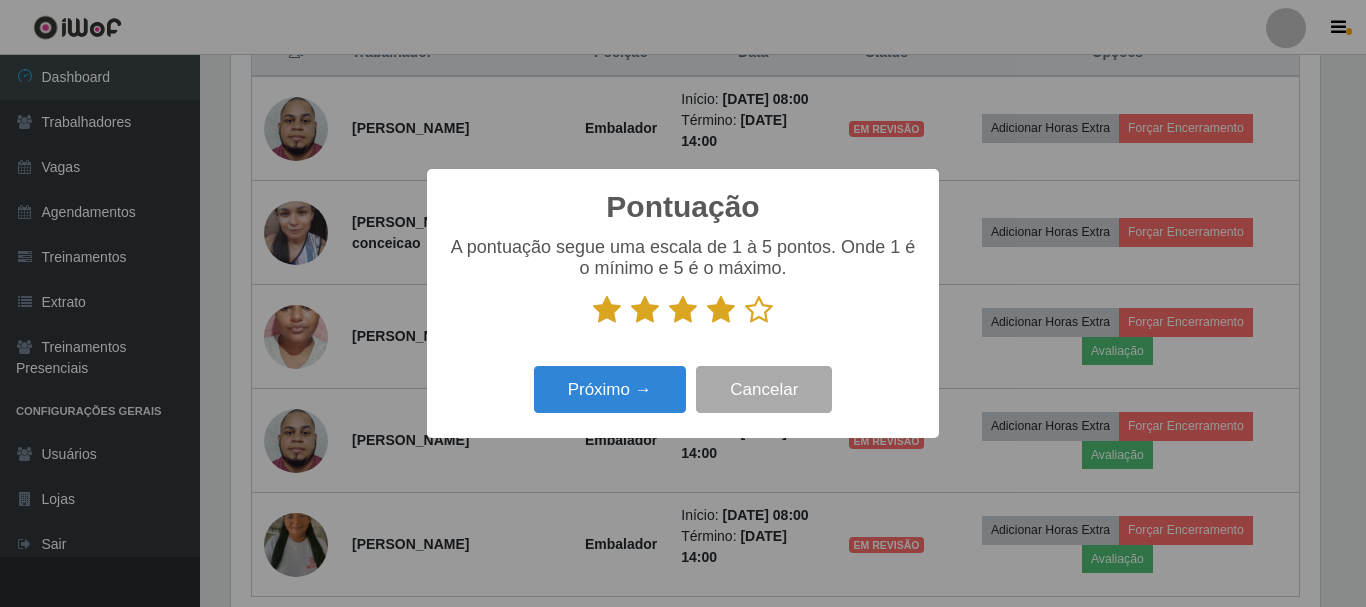 click at bounding box center [759, 310] 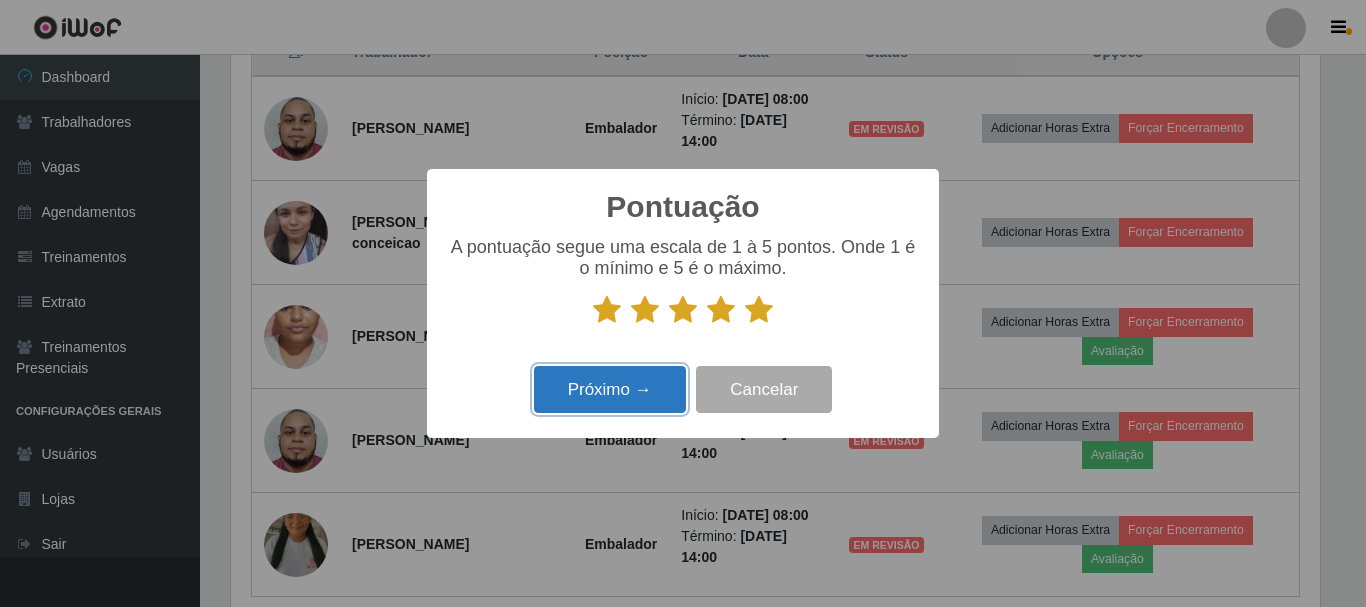 click on "Próximo →" at bounding box center [610, 389] 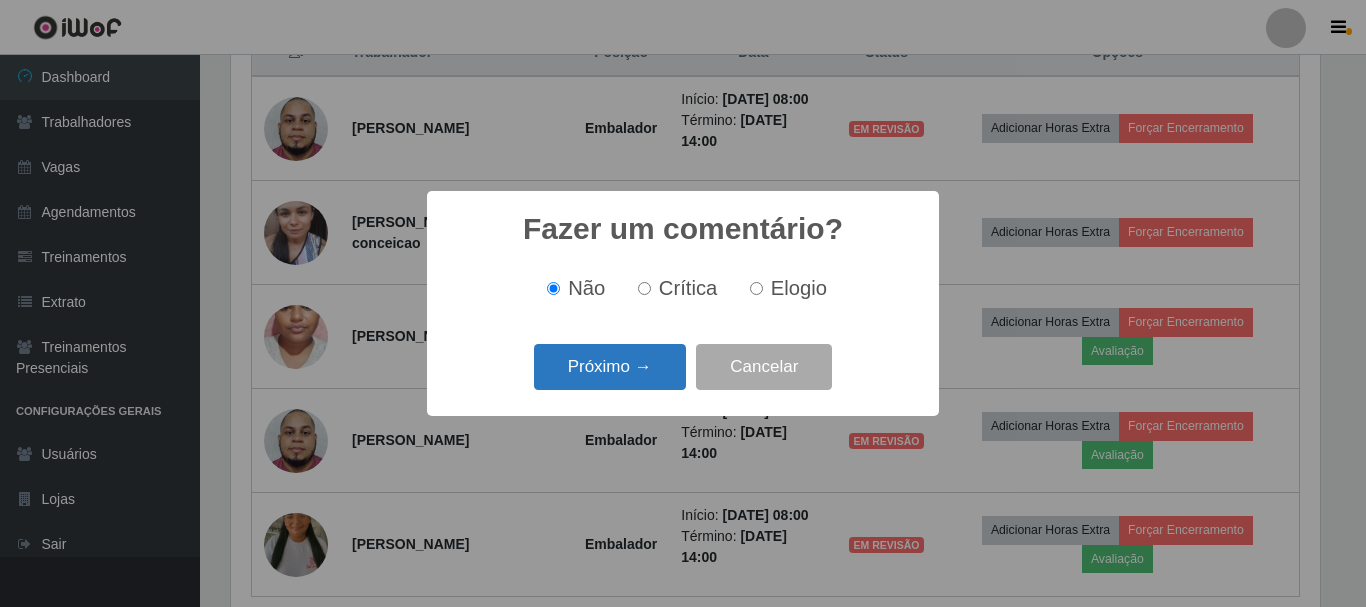click on "Próximo →" at bounding box center (610, 367) 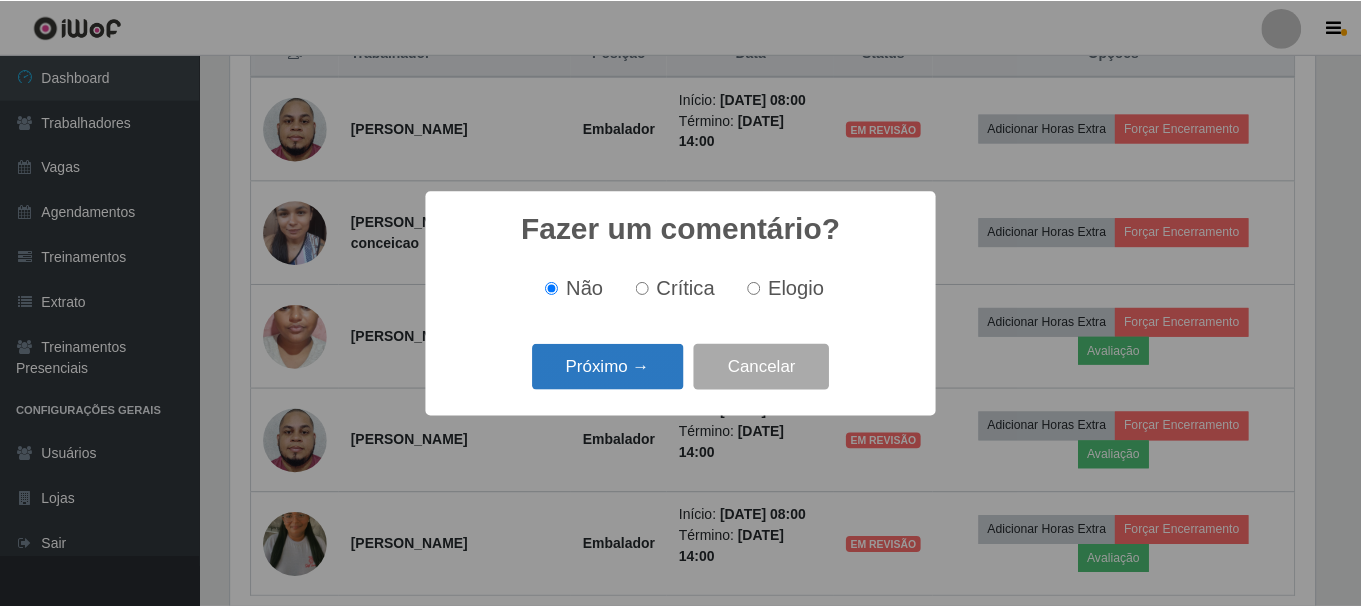 scroll, scrollTop: 999585, scrollLeft: 998911, axis: both 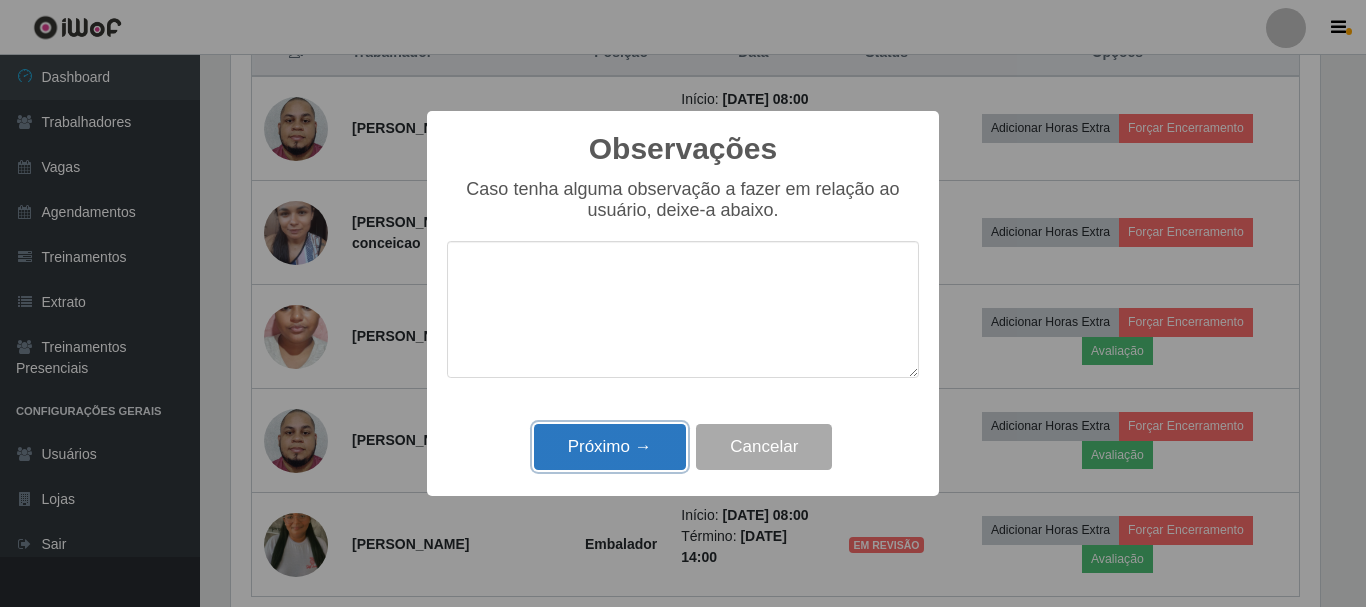 click on "Próximo →" at bounding box center [610, 447] 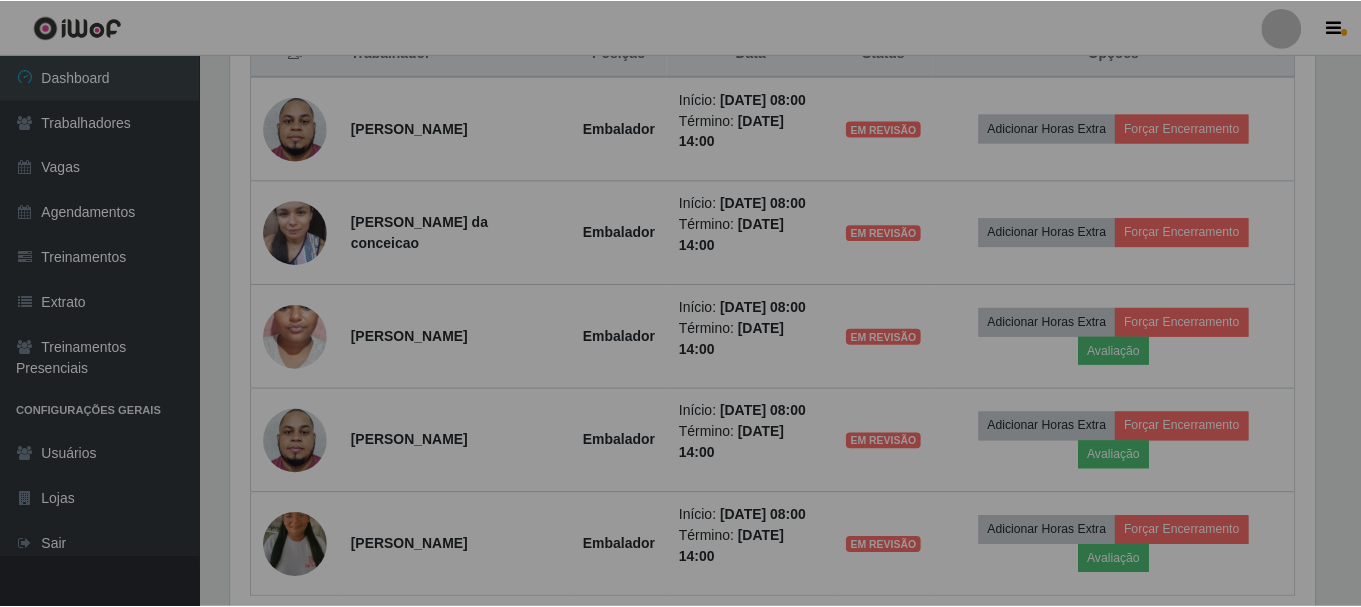 scroll, scrollTop: 999585, scrollLeft: 998901, axis: both 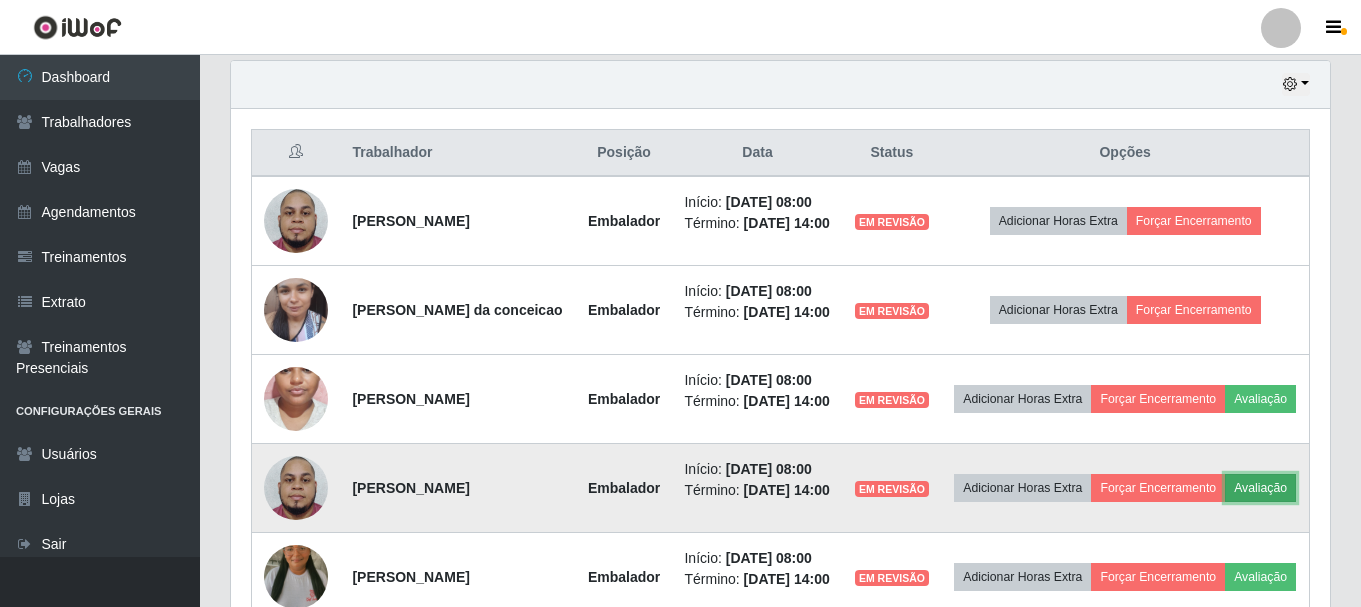 click on "Avaliação" at bounding box center [1260, 488] 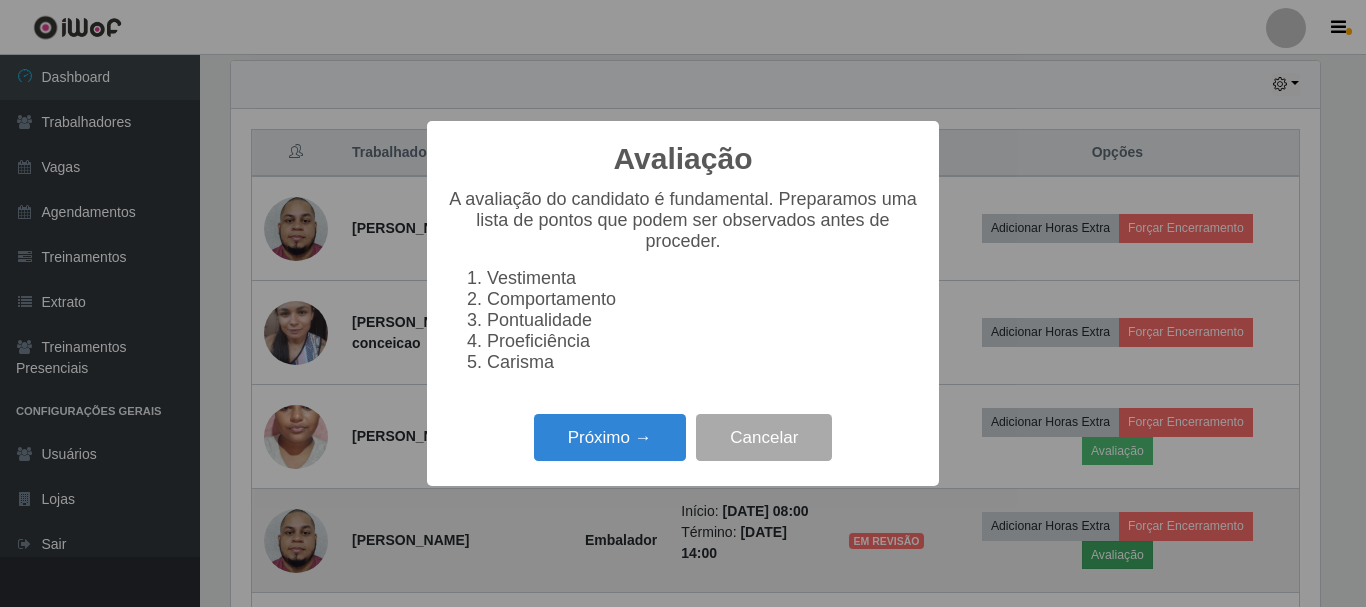 scroll, scrollTop: 999585, scrollLeft: 998911, axis: both 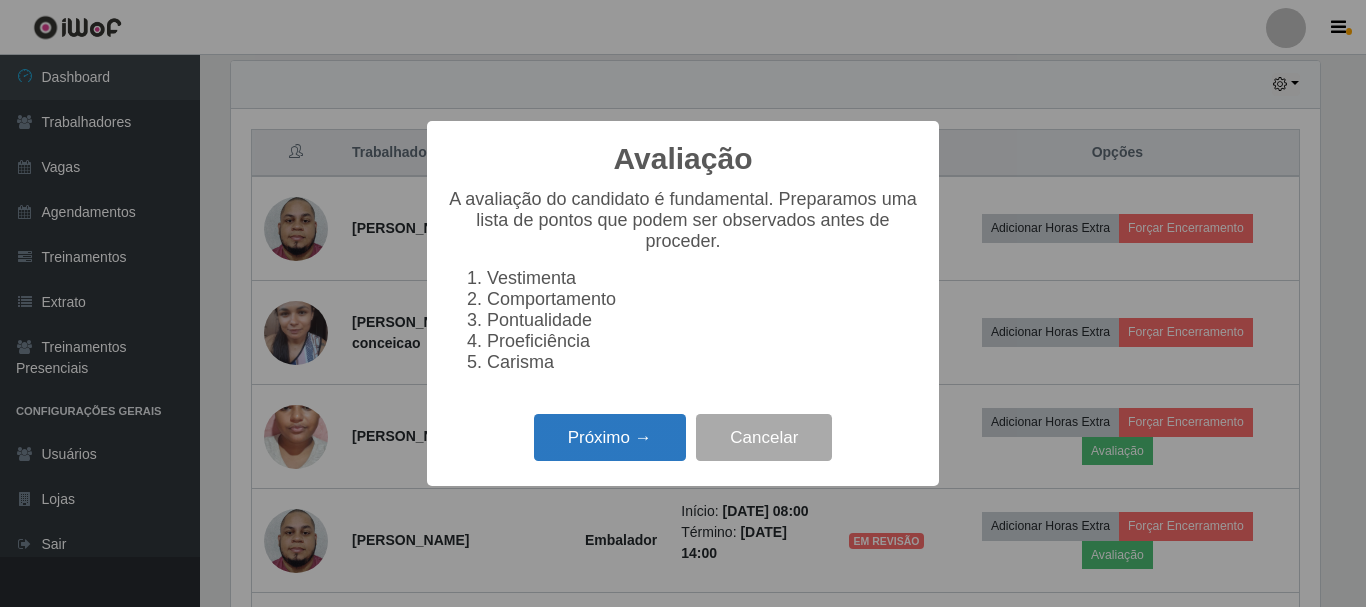click on "Próximo →" at bounding box center (610, 437) 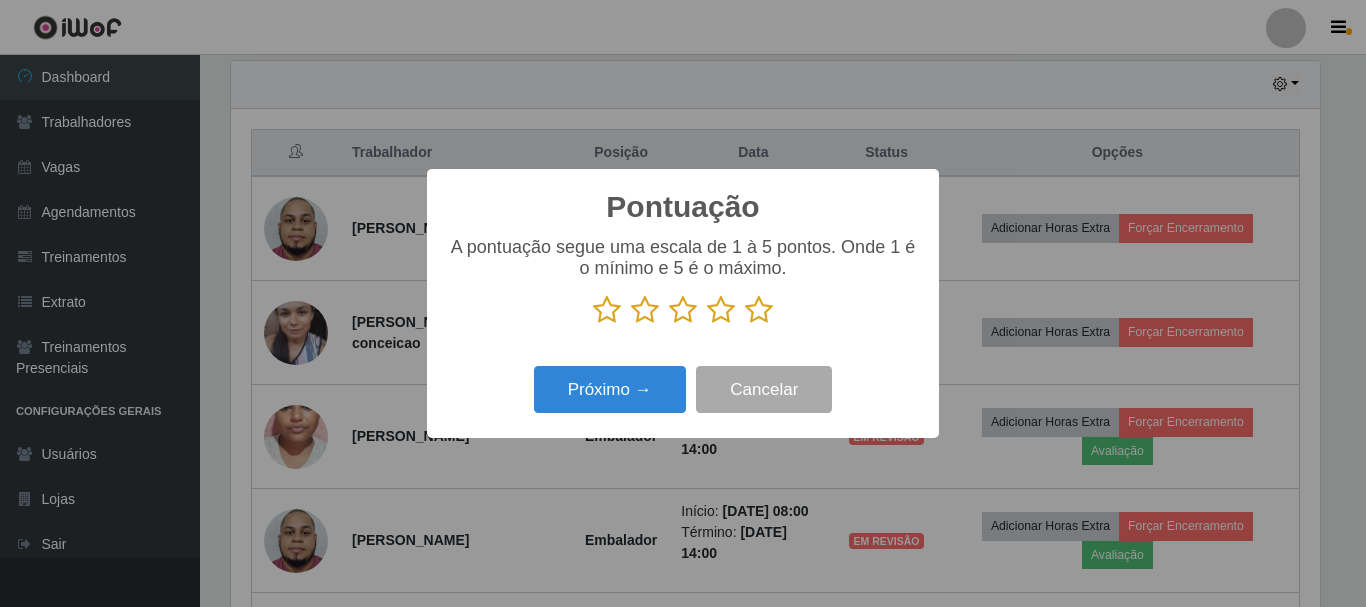 click at bounding box center [759, 310] 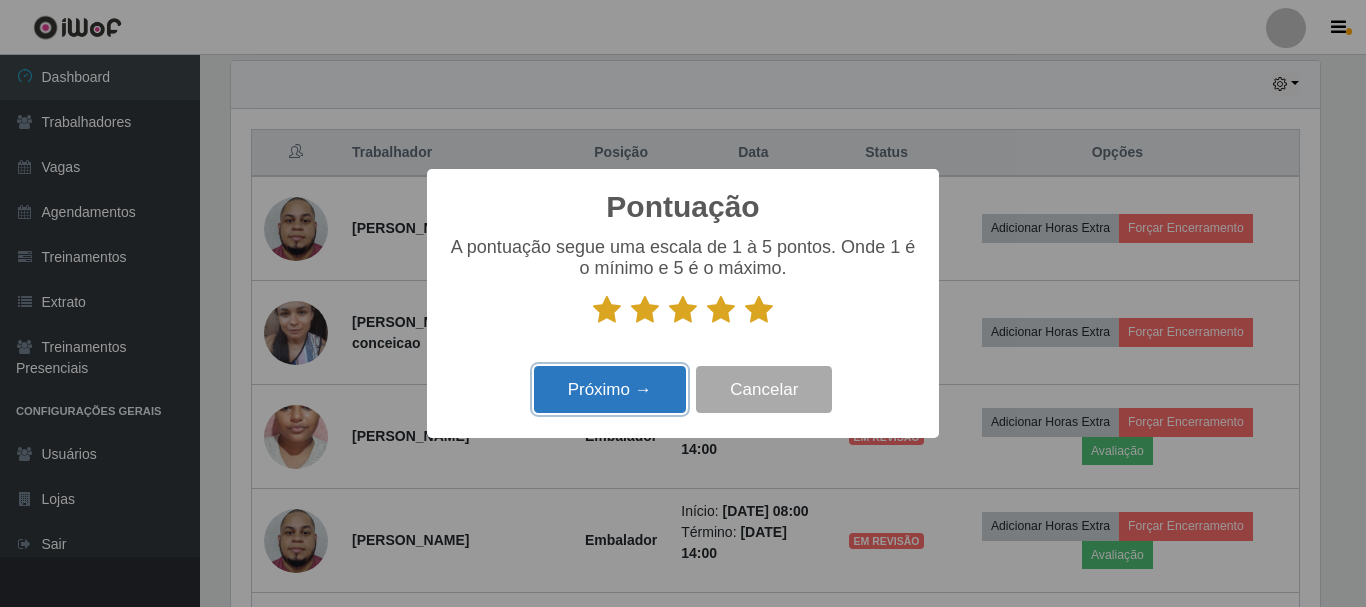 click on "Próximo →" at bounding box center [610, 389] 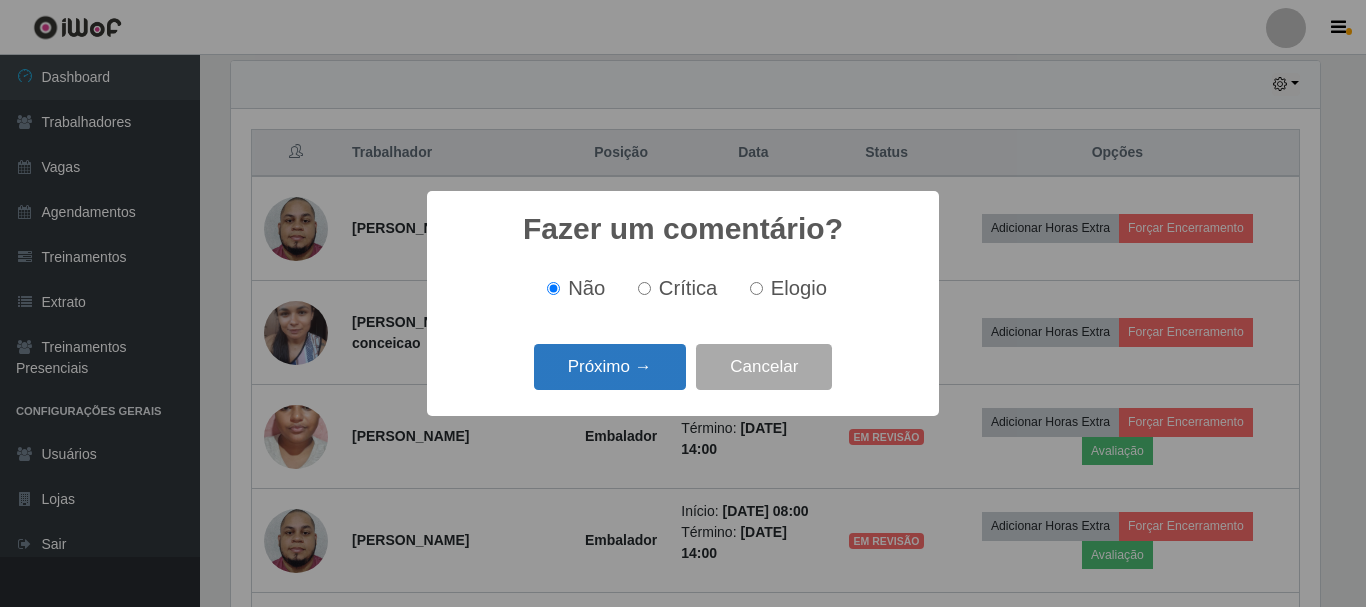 click on "Próximo →" at bounding box center (610, 367) 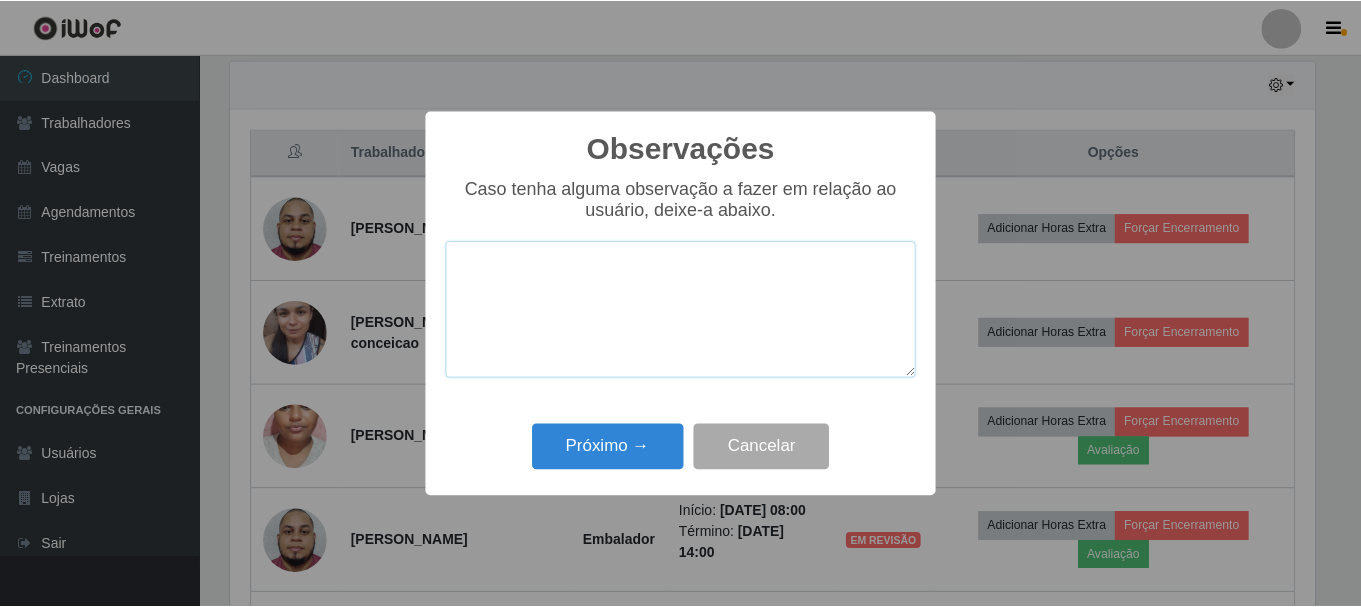 scroll, scrollTop: 999585, scrollLeft: 998911, axis: both 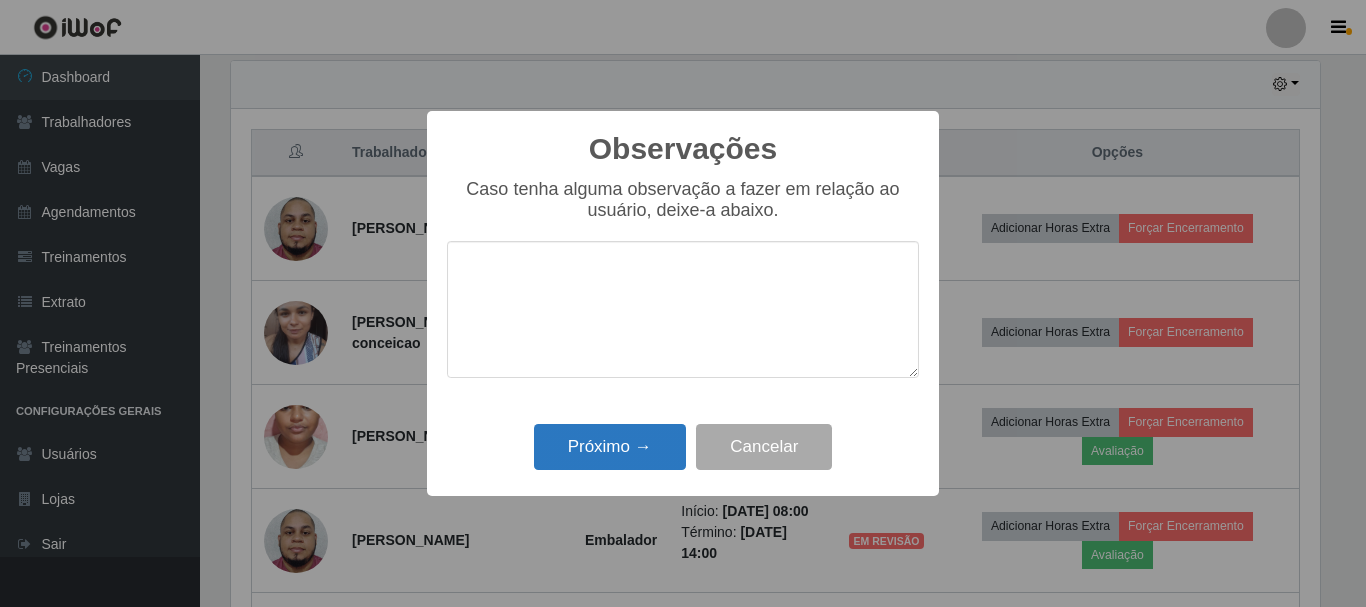 drag, startPoint x: 617, startPoint y: 417, endPoint x: 622, endPoint y: 447, distance: 30.413813 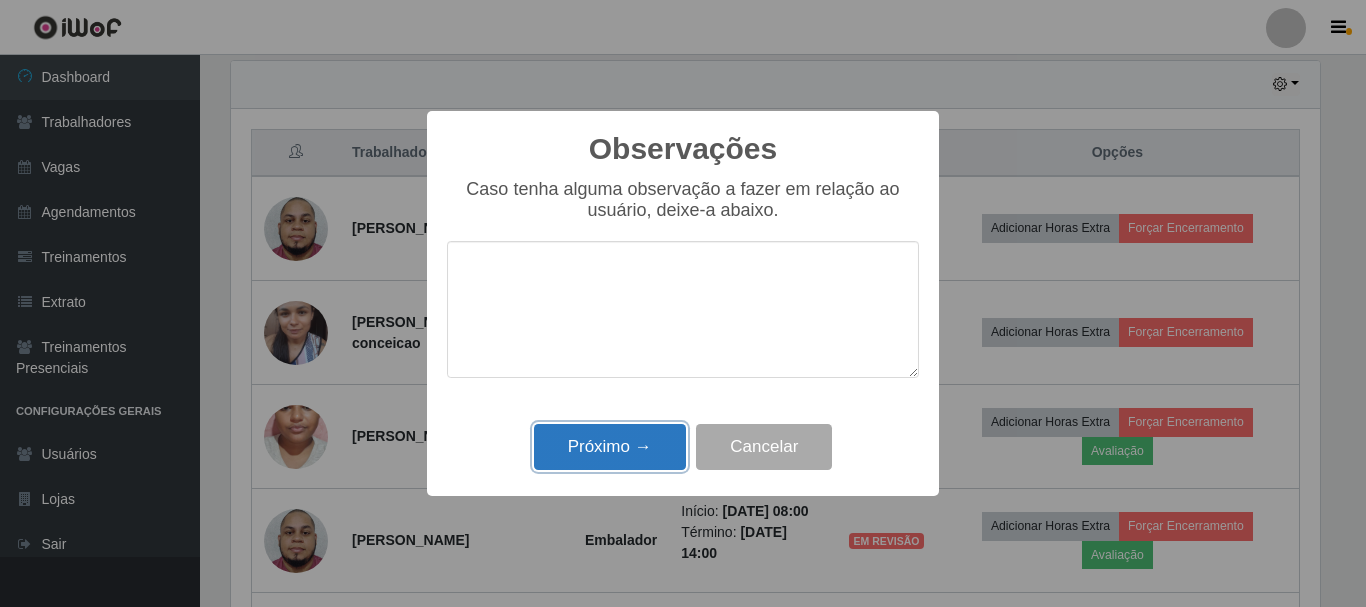 click on "Próximo →" at bounding box center (610, 447) 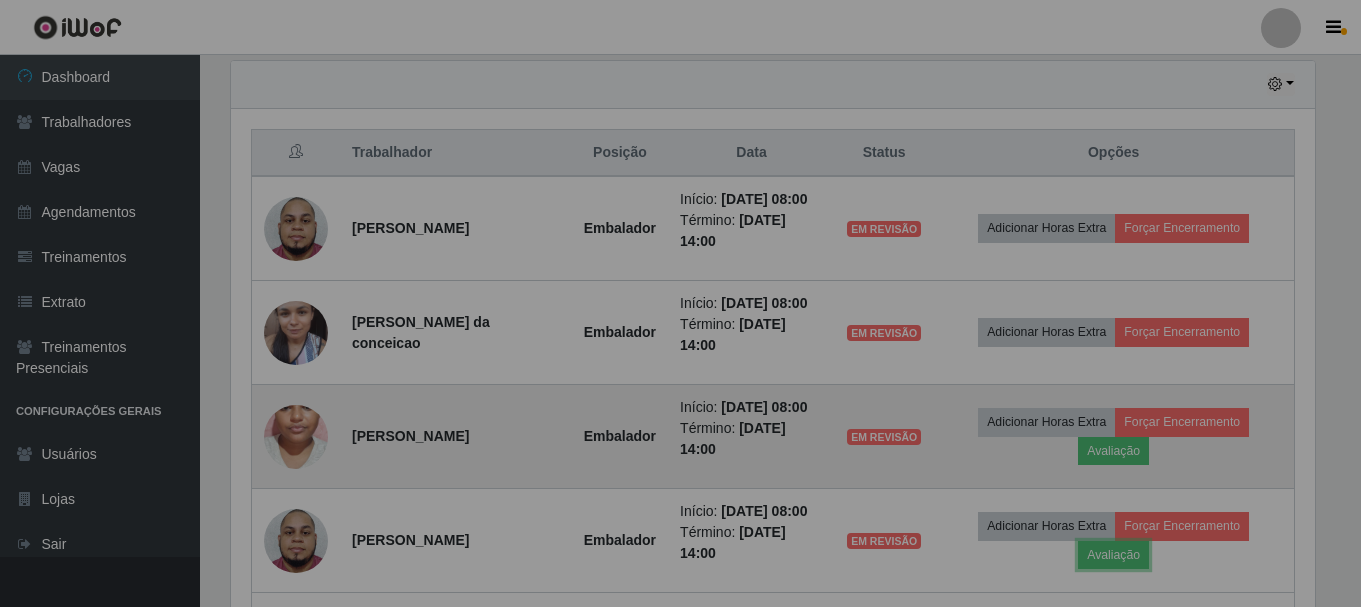 scroll, scrollTop: 999585, scrollLeft: 998901, axis: both 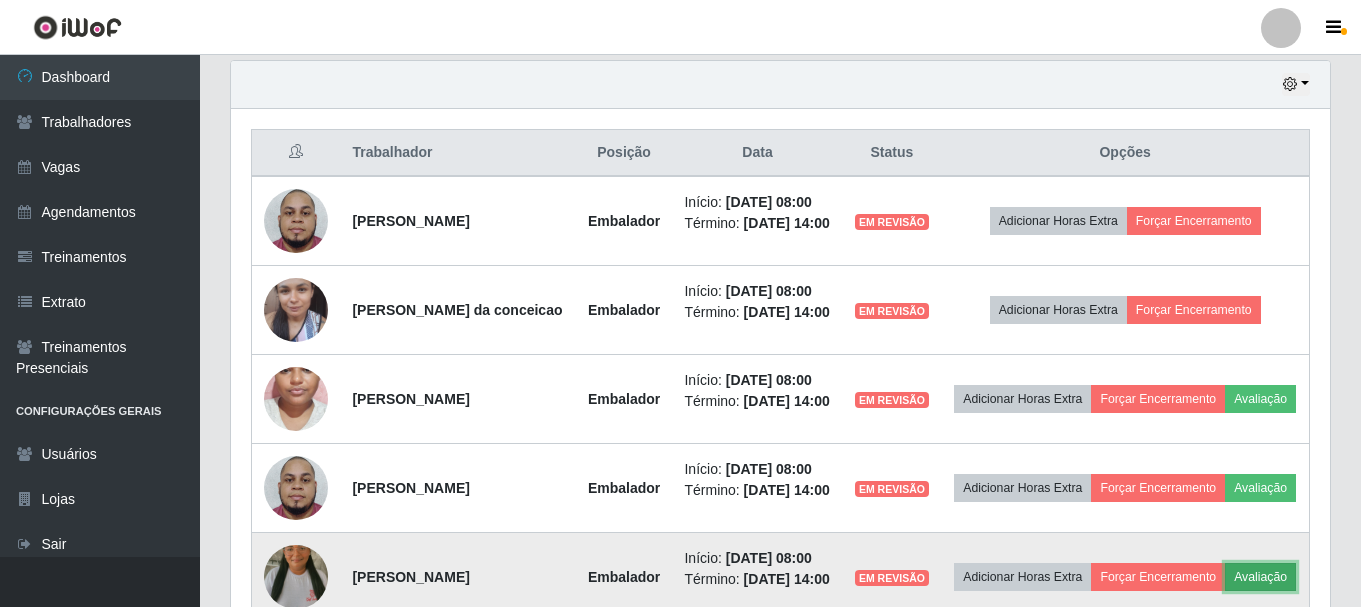 click on "Avaliação" at bounding box center [1260, 577] 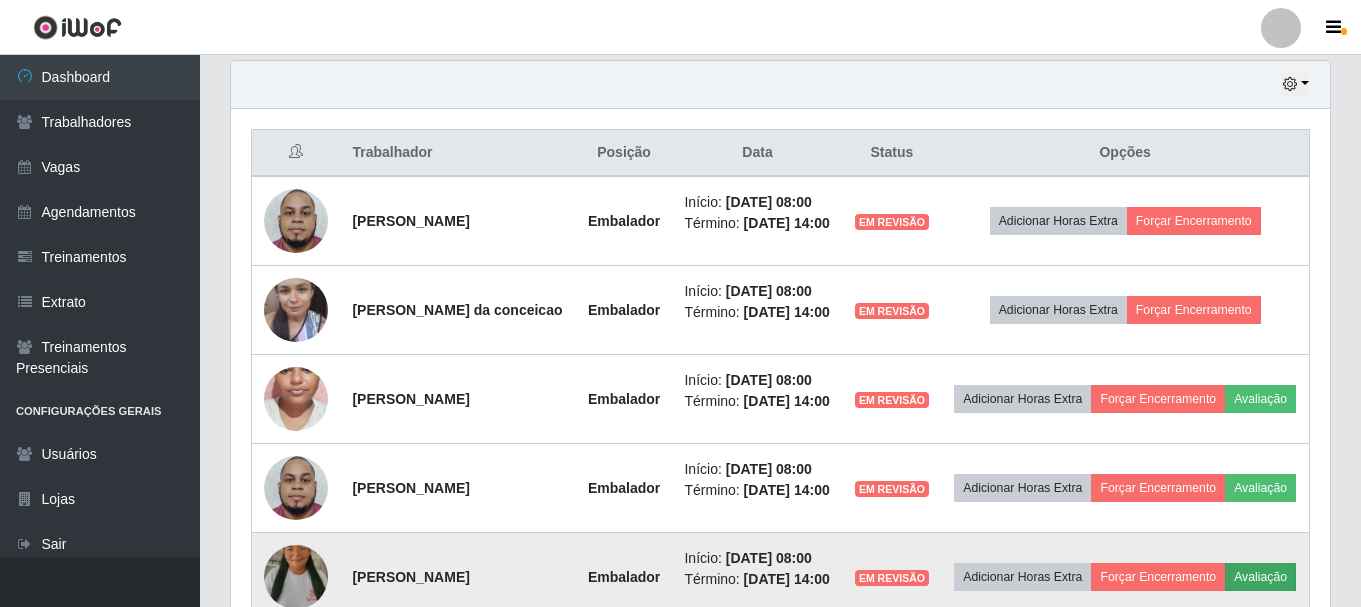 scroll, scrollTop: 999585, scrollLeft: 998911, axis: both 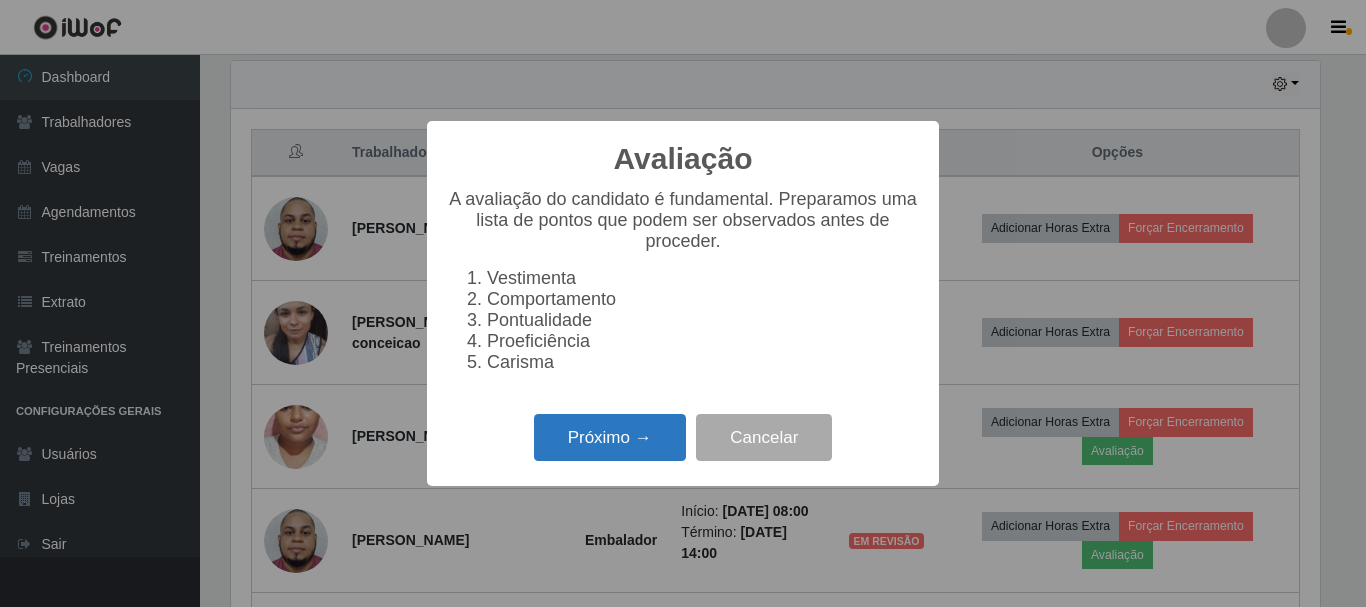 click on "Próximo →" at bounding box center [610, 437] 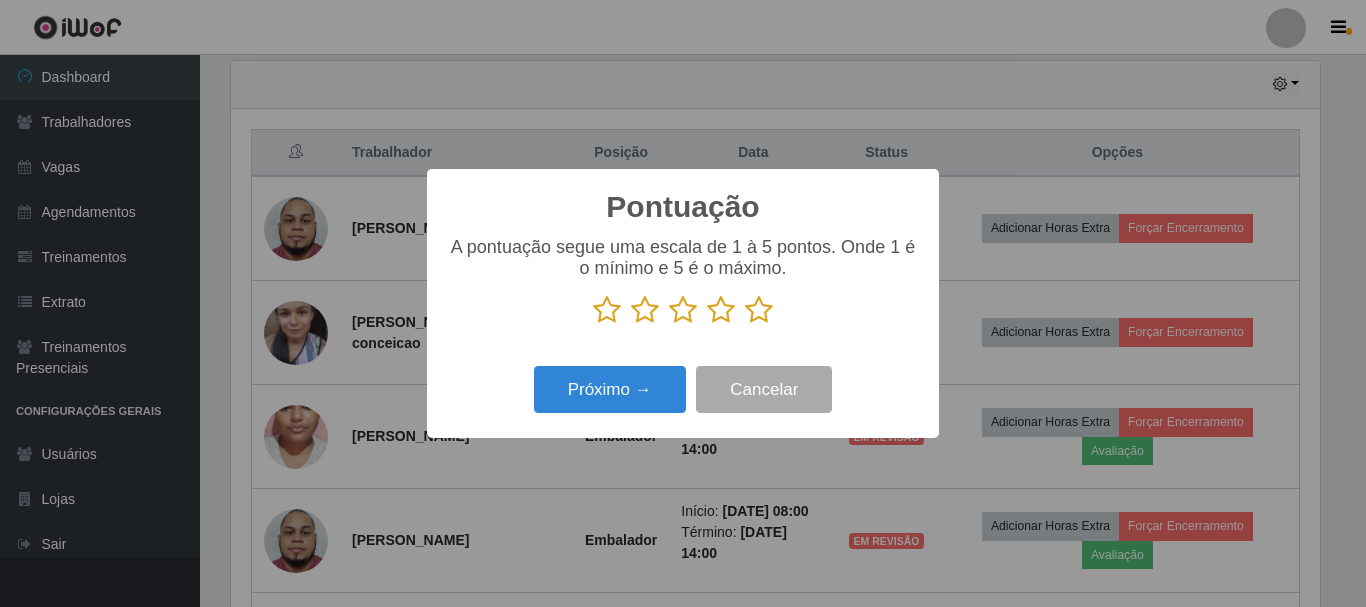 click at bounding box center (759, 310) 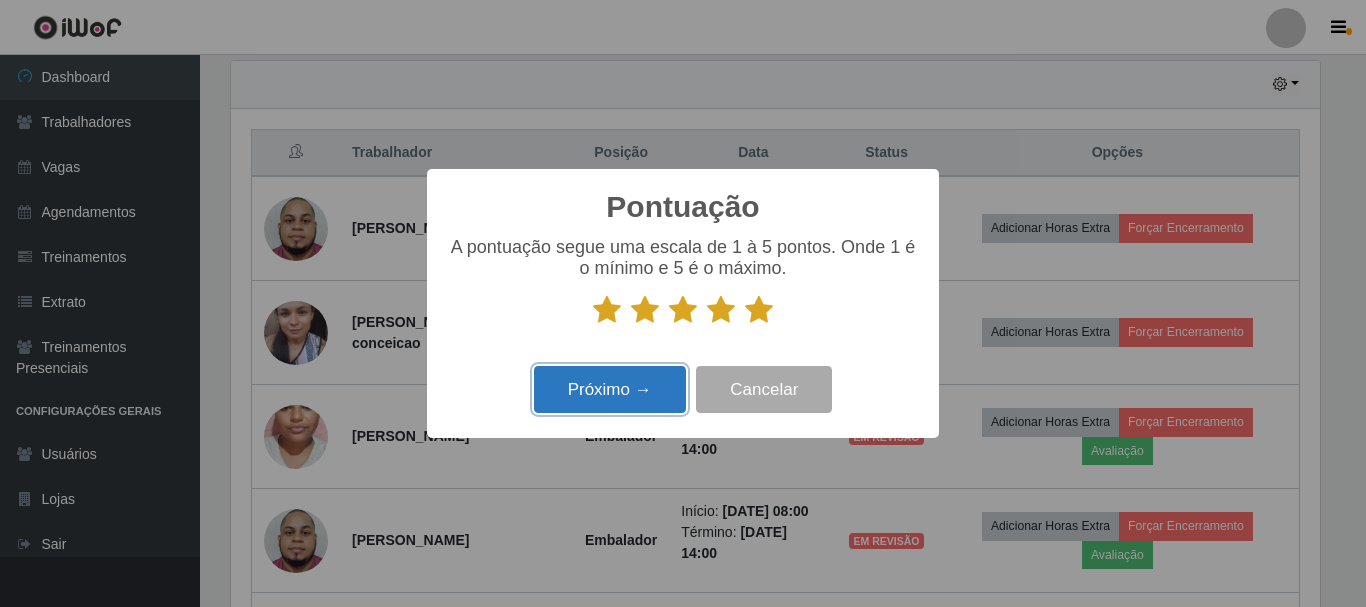 click on "Próximo →" at bounding box center (610, 389) 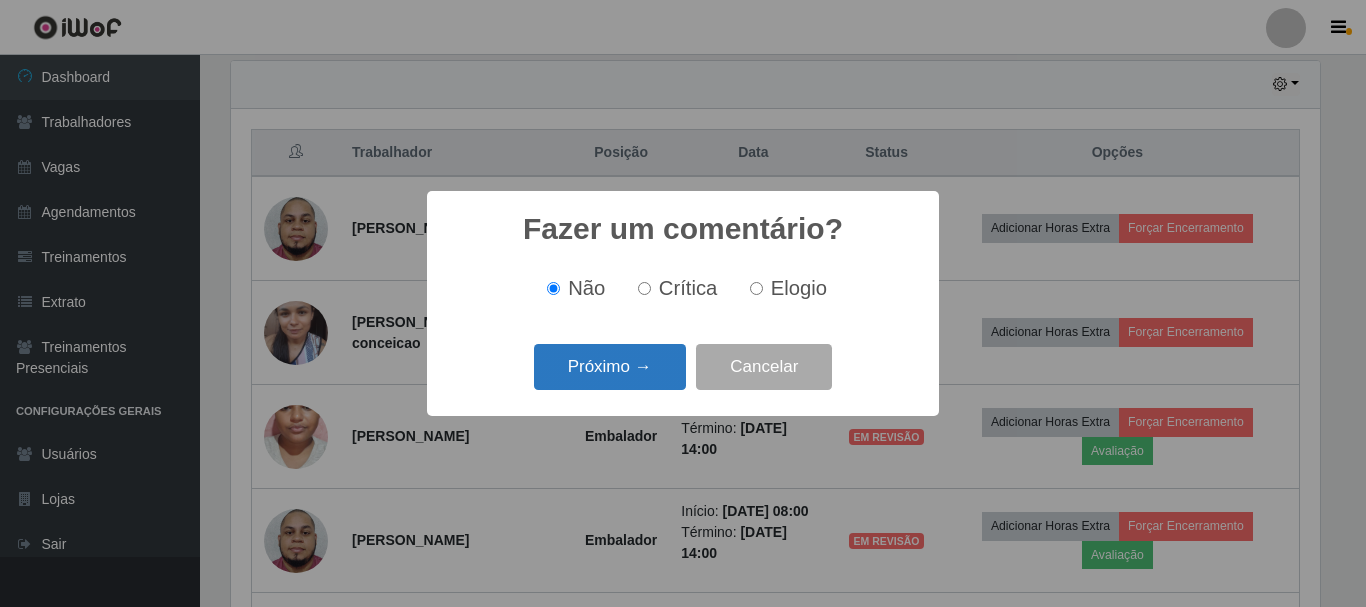 click on "Próximo →" at bounding box center (610, 367) 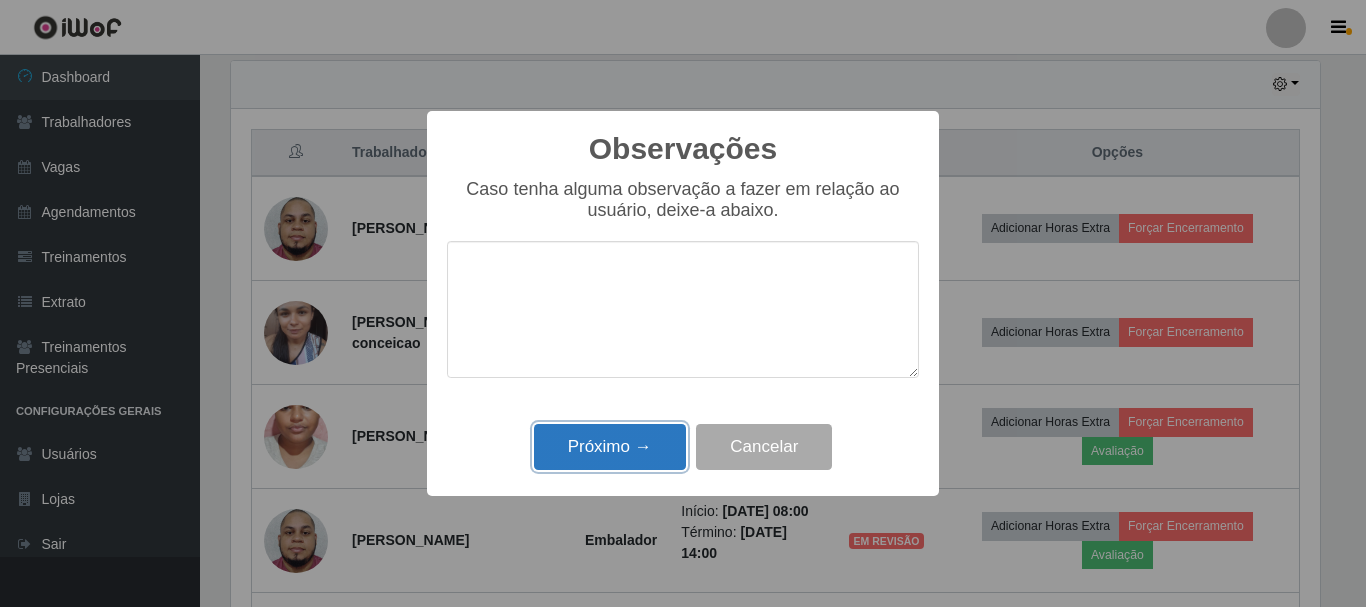 click on "Próximo →" at bounding box center (610, 447) 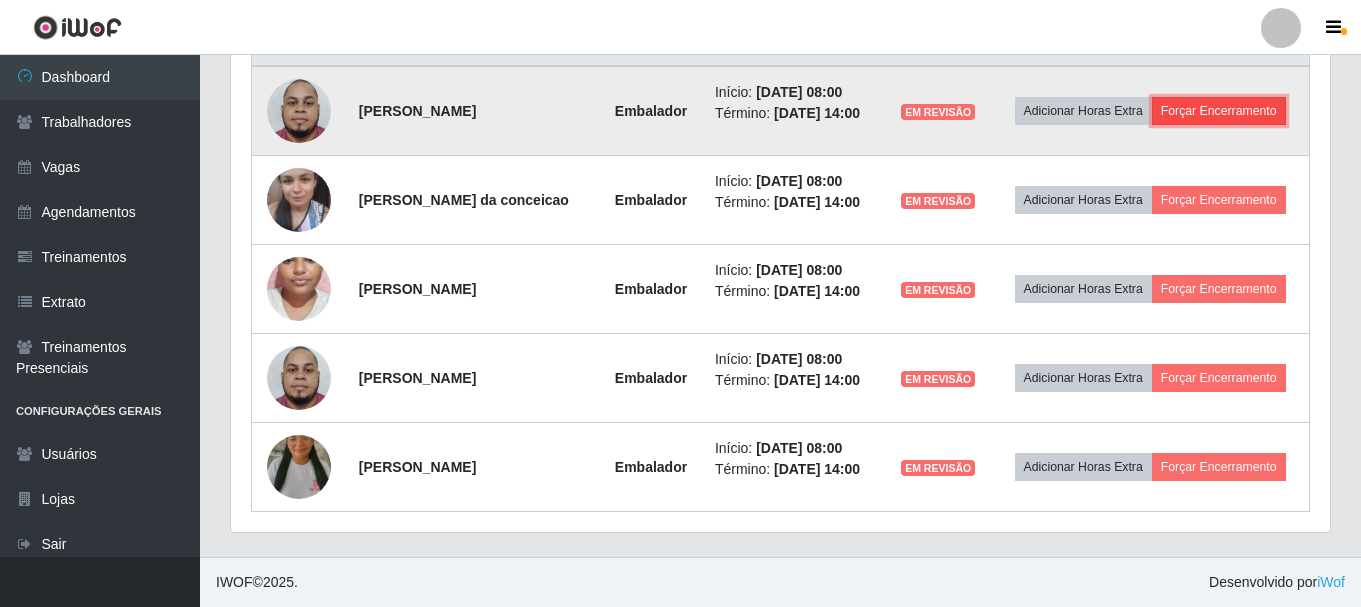 click on "Forçar Encerramento" at bounding box center (1219, 111) 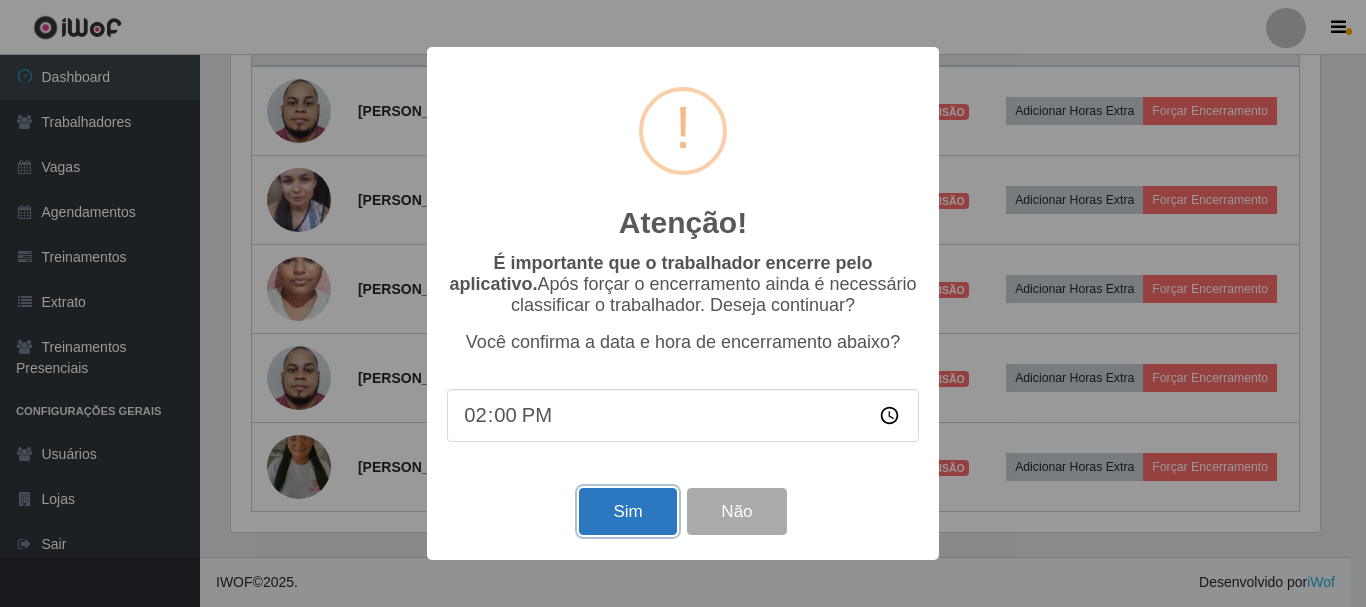 click on "Sim" at bounding box center [627, 511] 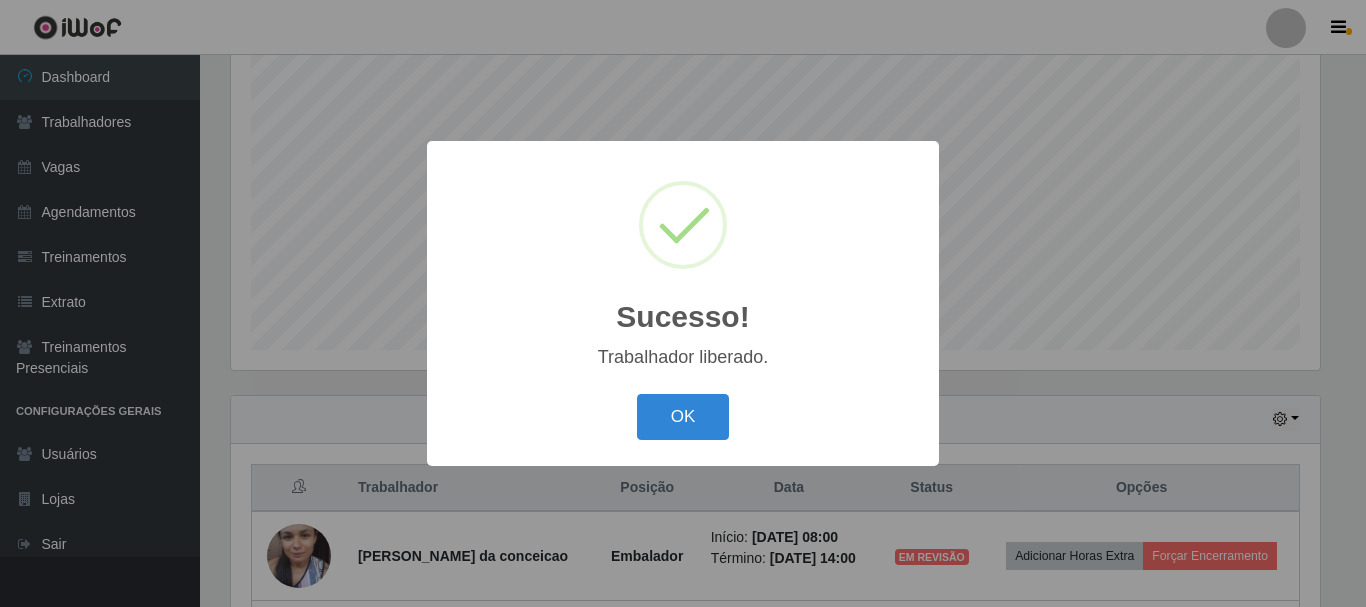 type 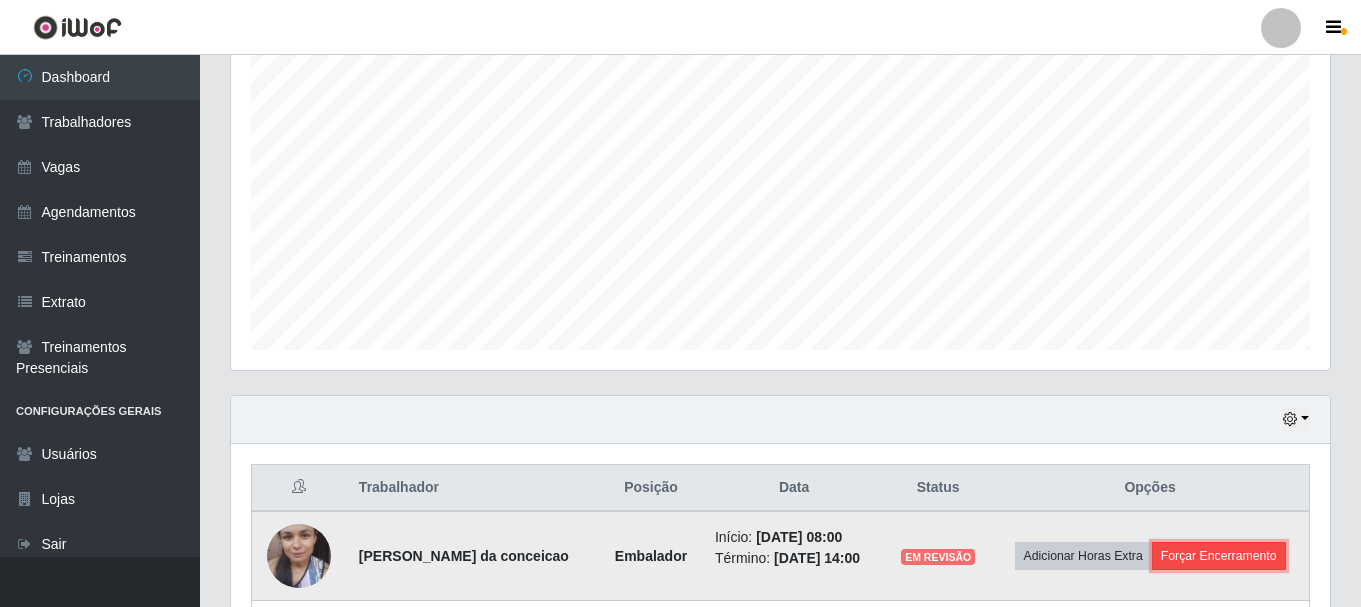 click on "Forçar Encerramento" at bounding box center (1219, 556) 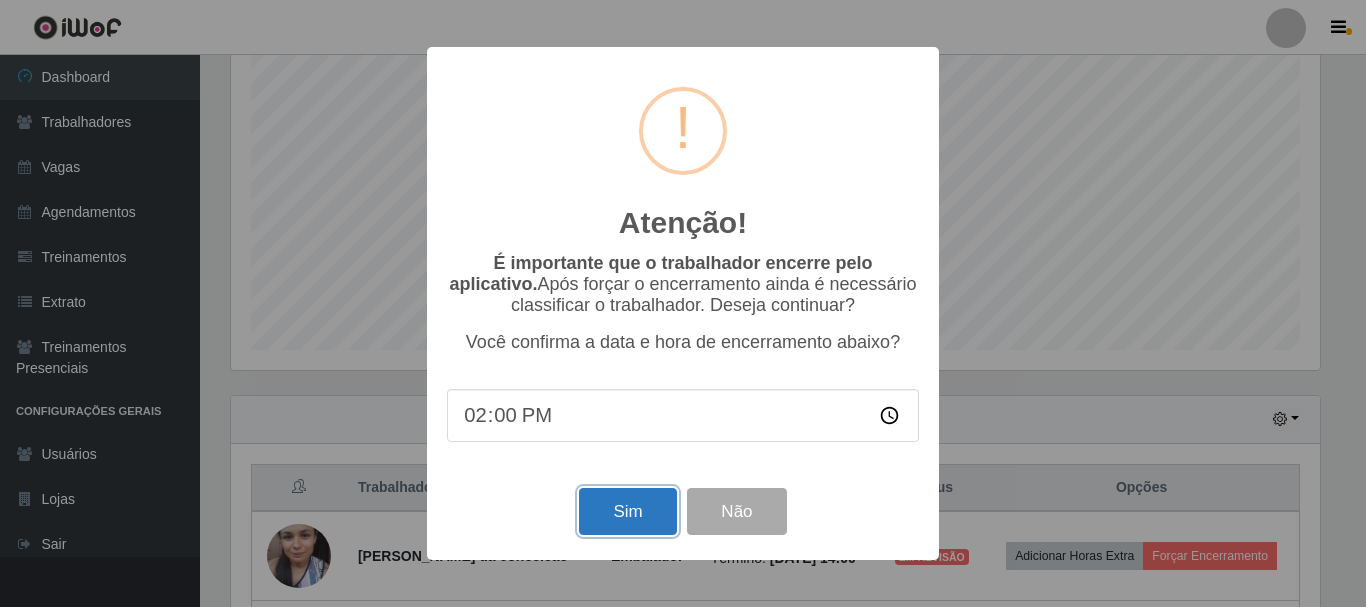 click on "Sim" at bounding box center [627, 511] 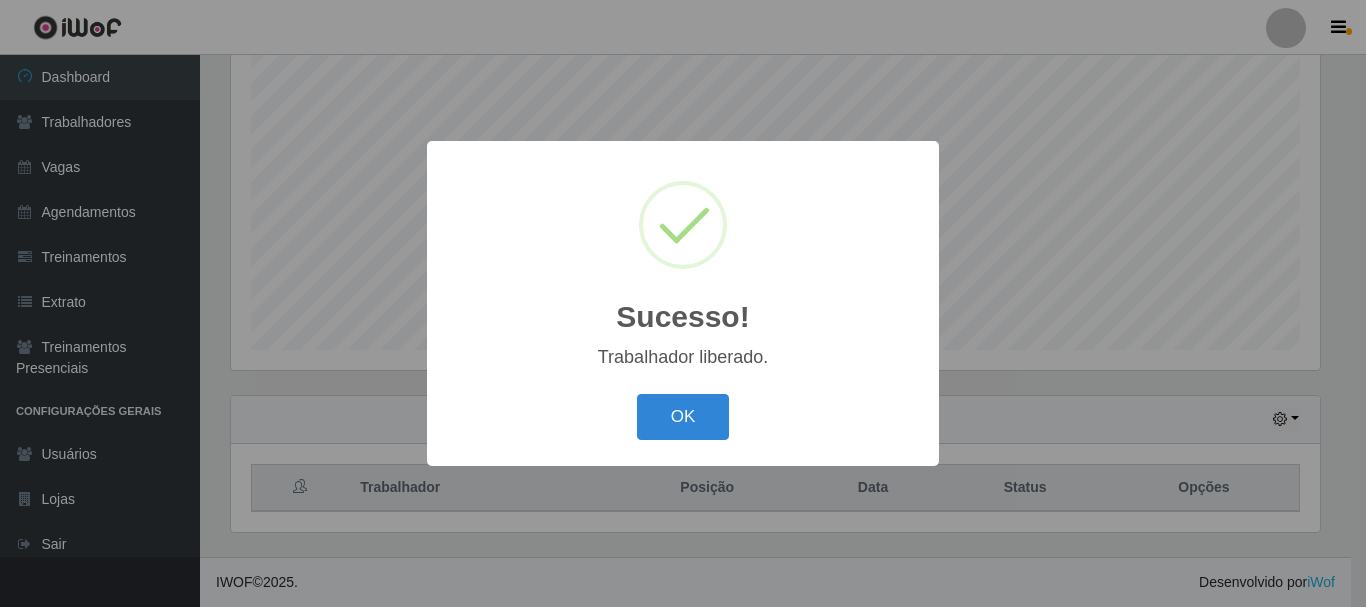 type 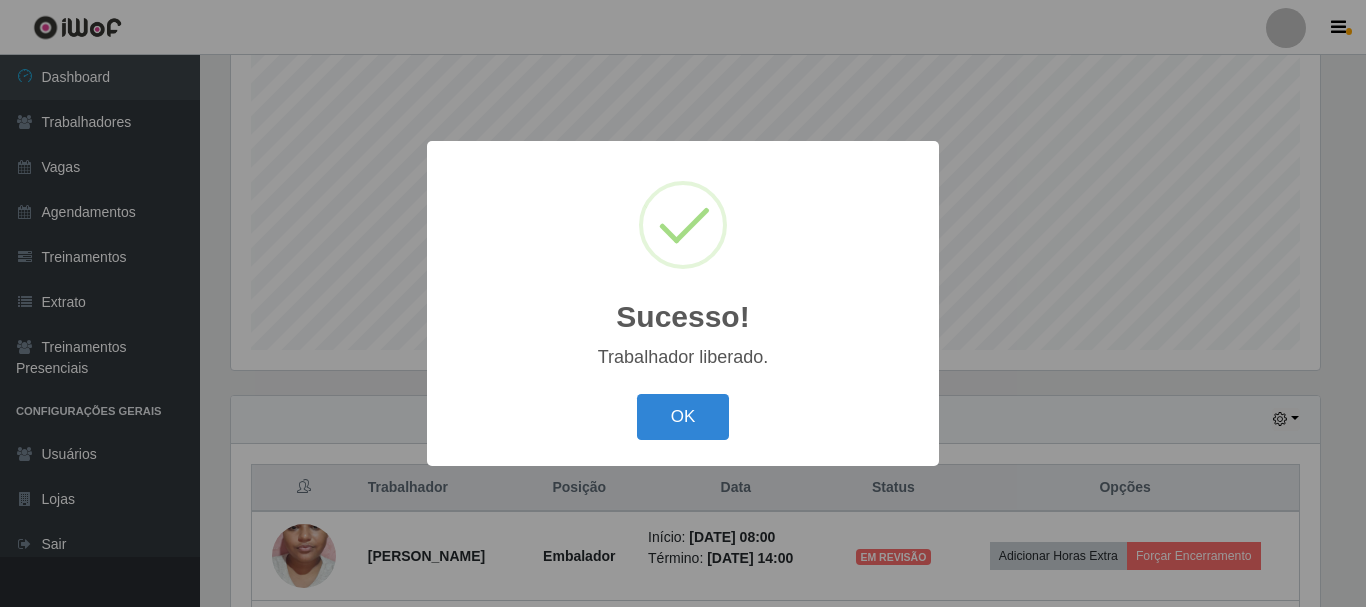 click on "OK" at bounding box center (683, 417) 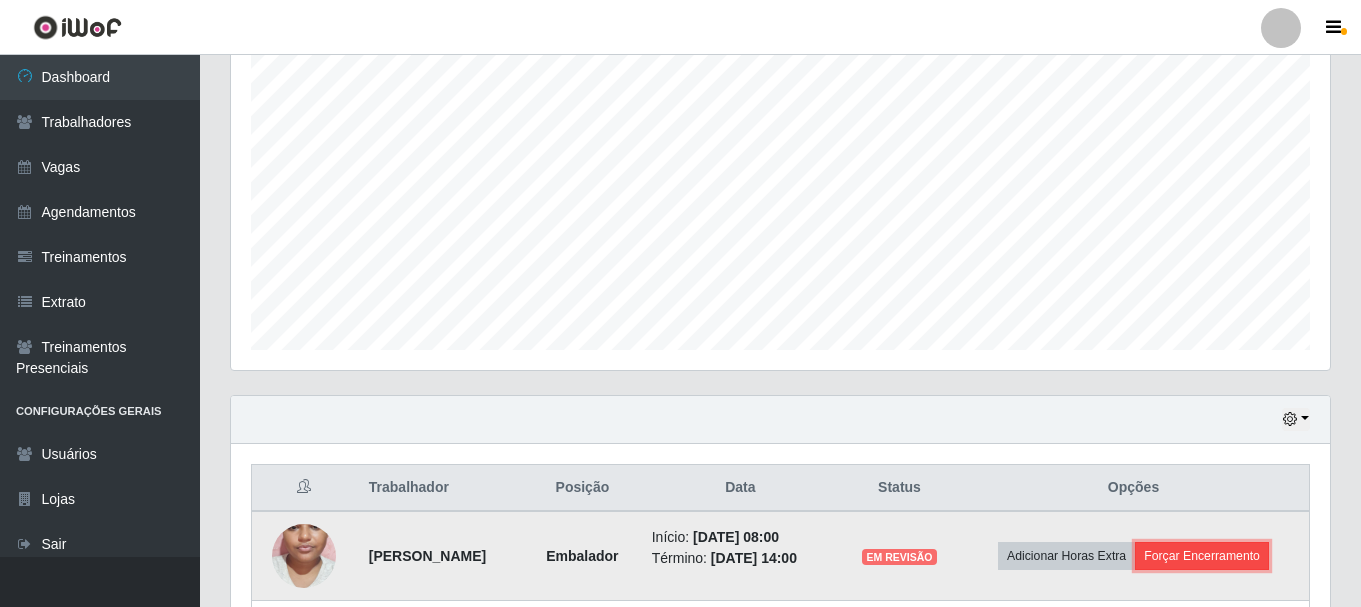 click on "Forçar Encerramento" at bounding box center [1202, 556] 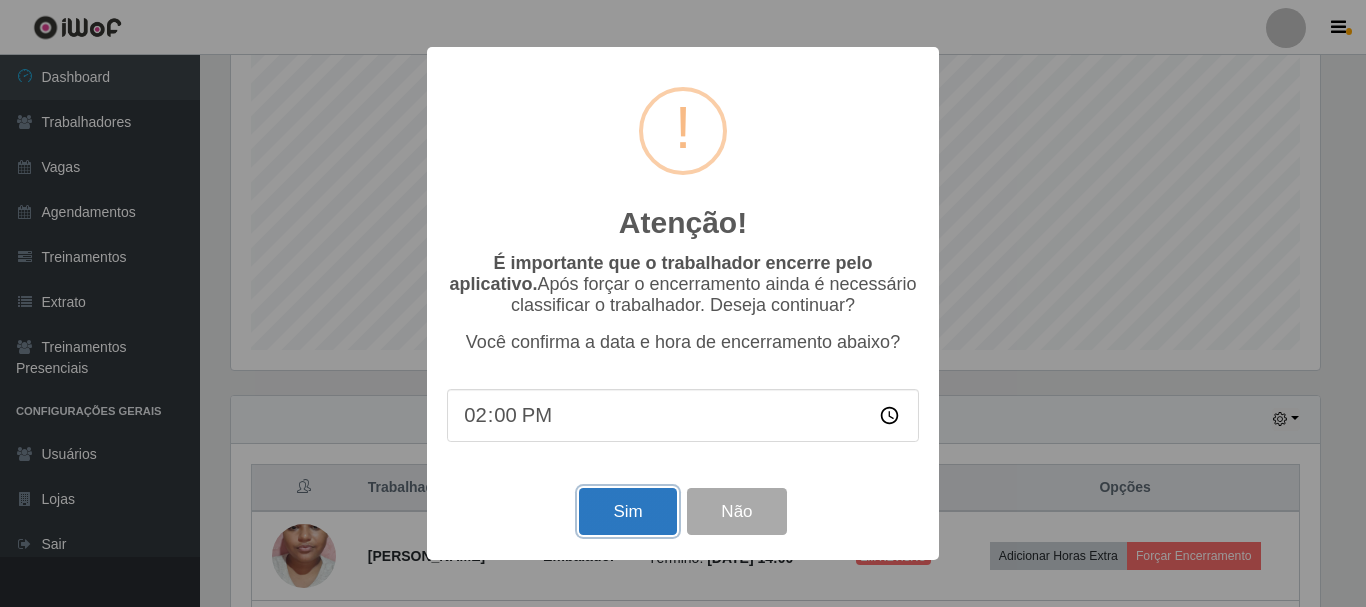 click on "Sim" at bounding box center [627, 511] 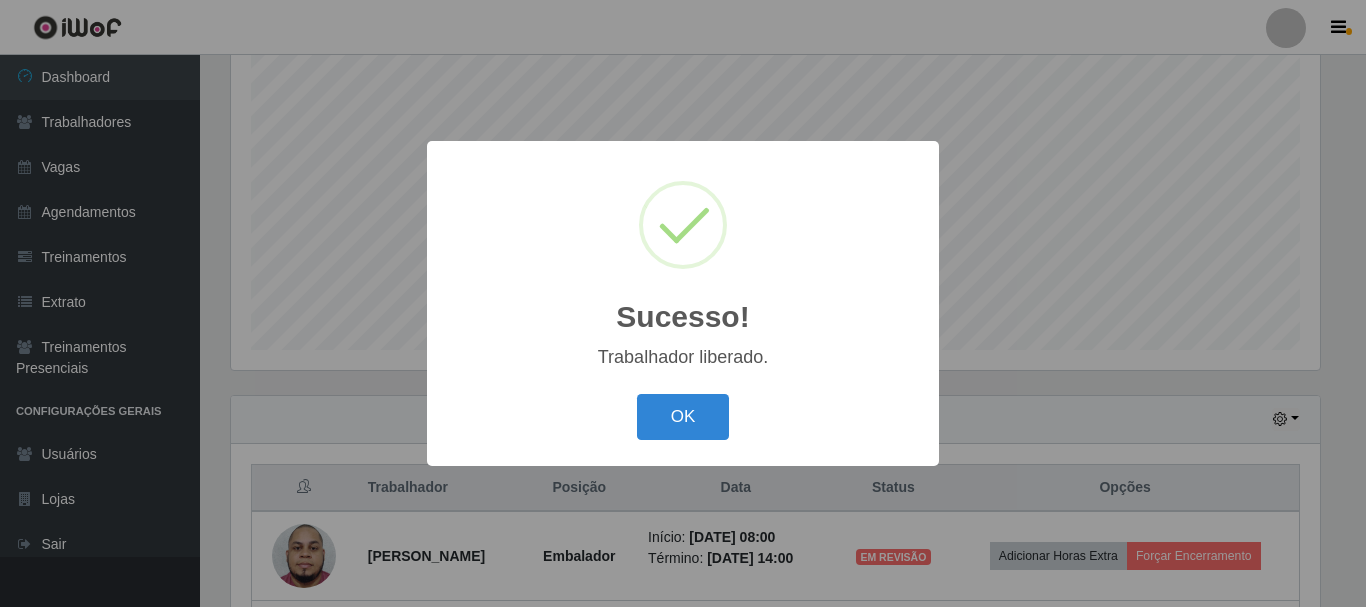 type 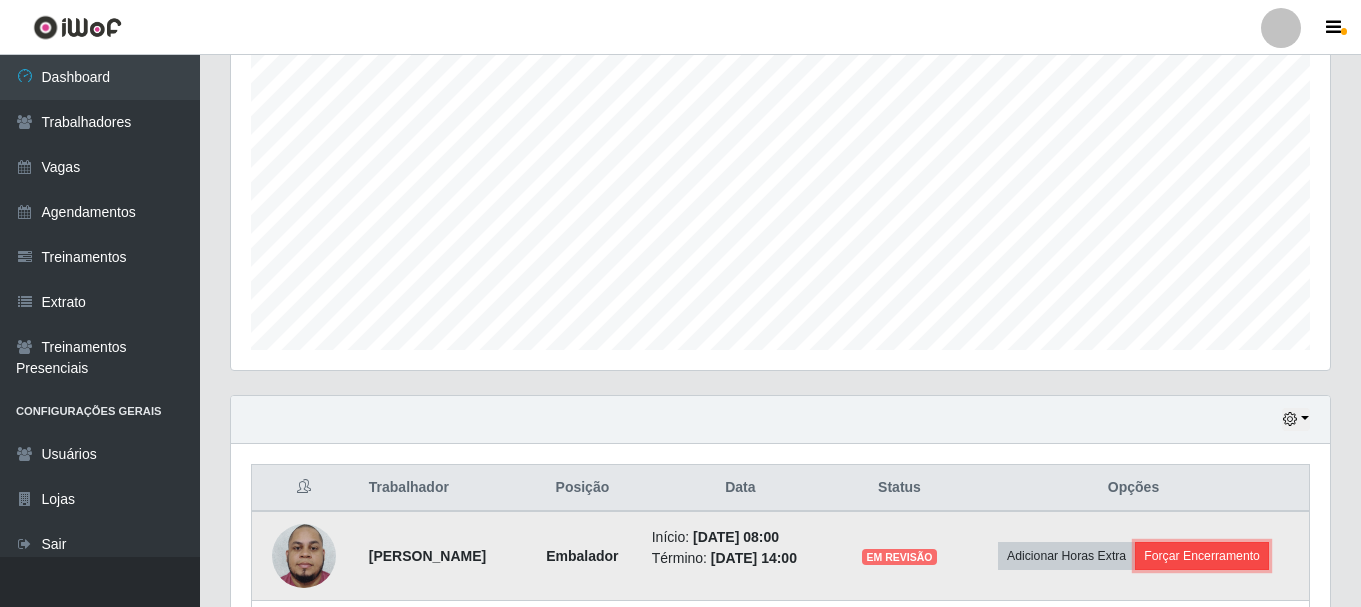 click on "Forçar Encerramento" at bounding box center [1202, 556] 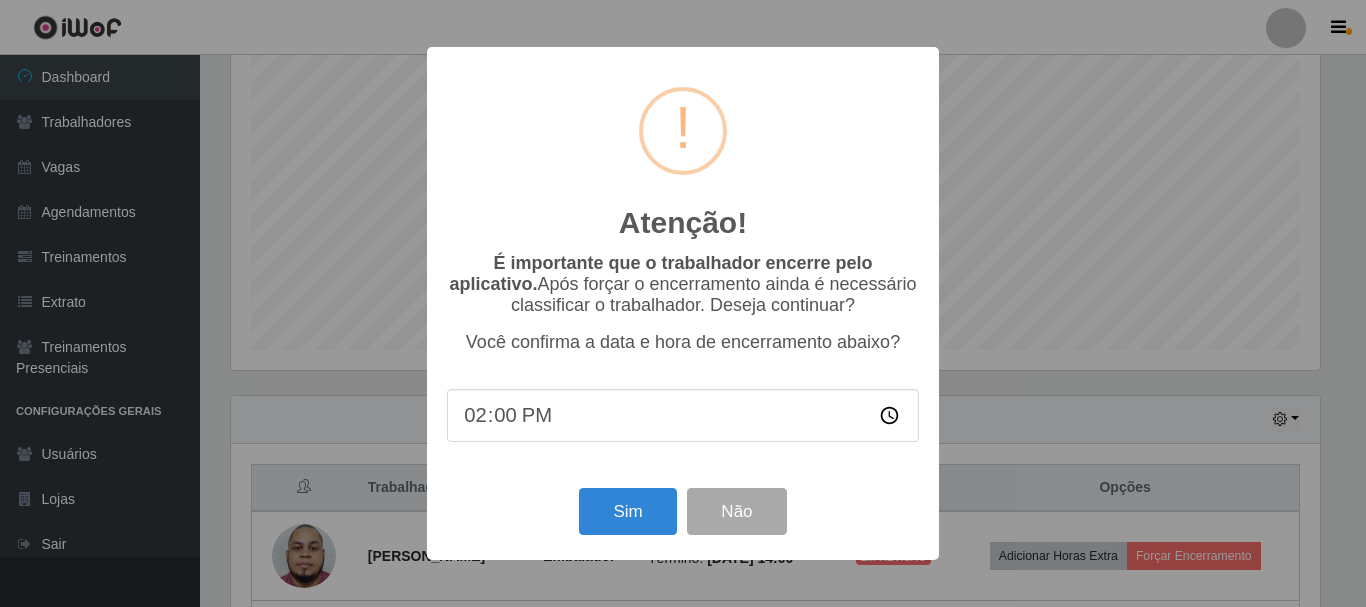 click on "Sim Não" at bounding box center [683, 511] 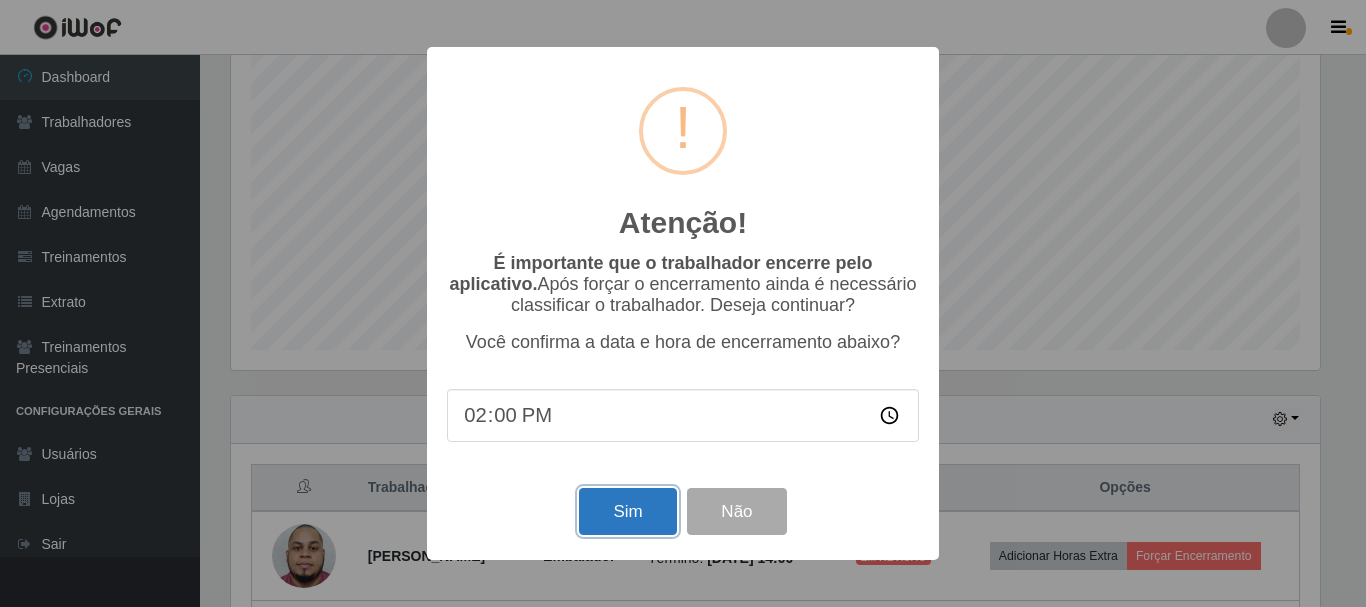 click on "Sim" at bounding box center [627, 511] 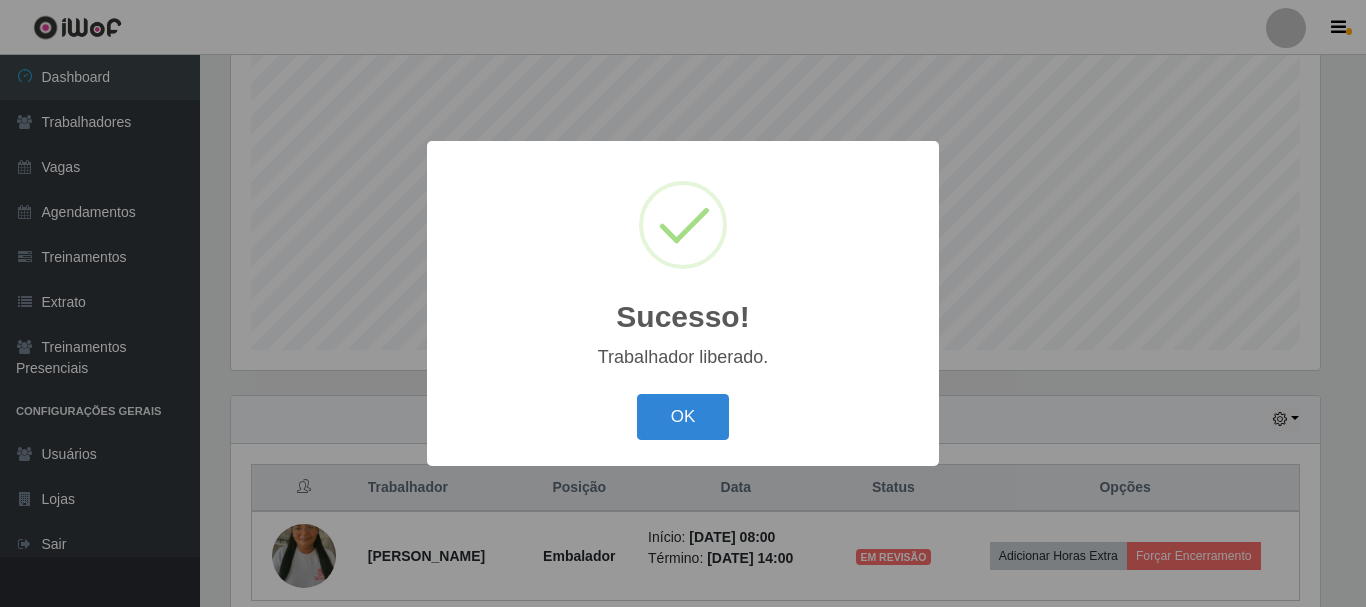 type 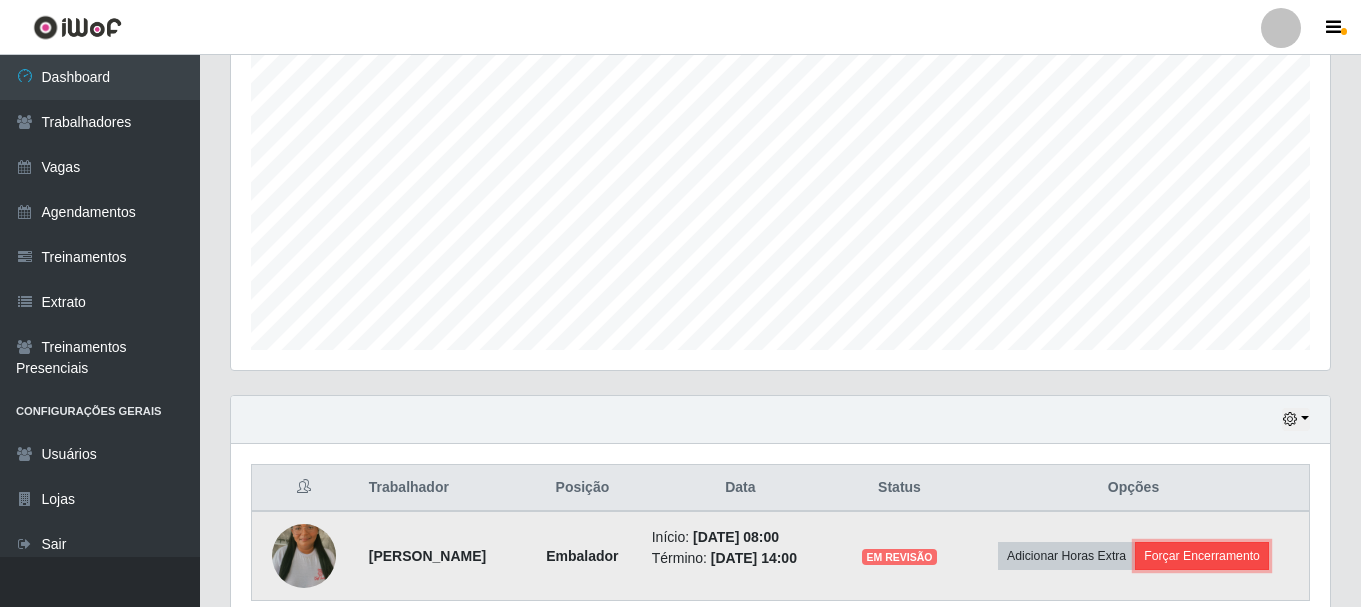 click on "Forçar Encerramento" at bounding box center [1202, 556] 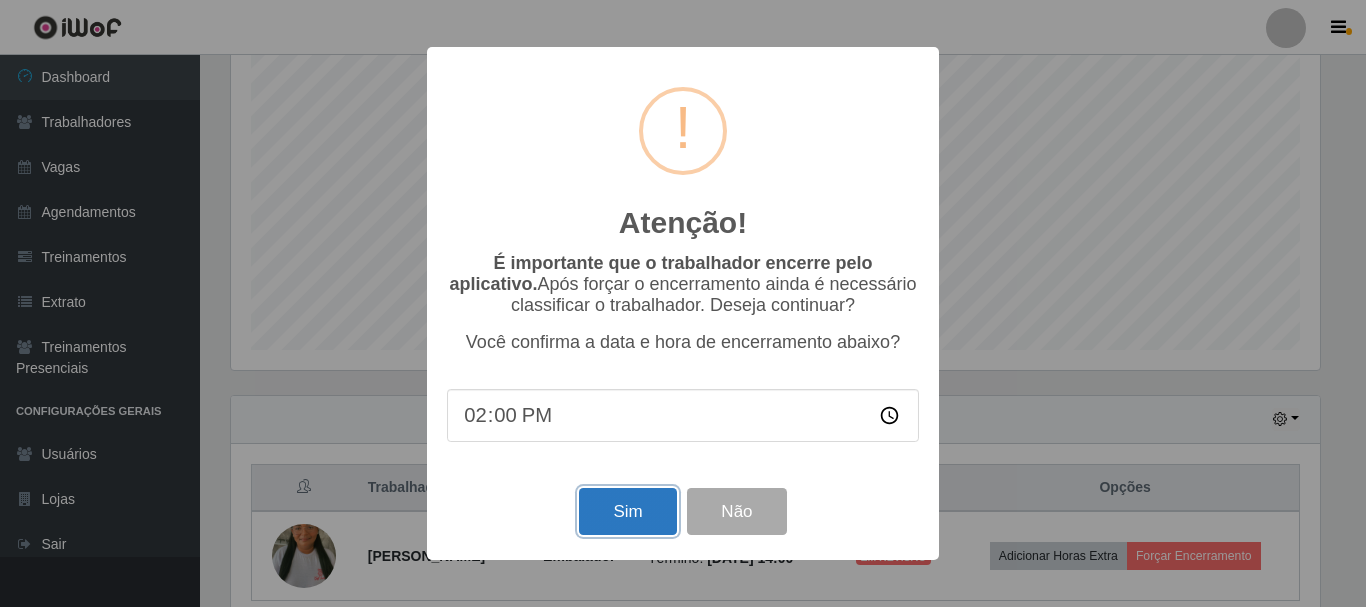 click on "Sim" at bounding box center (627, 511) 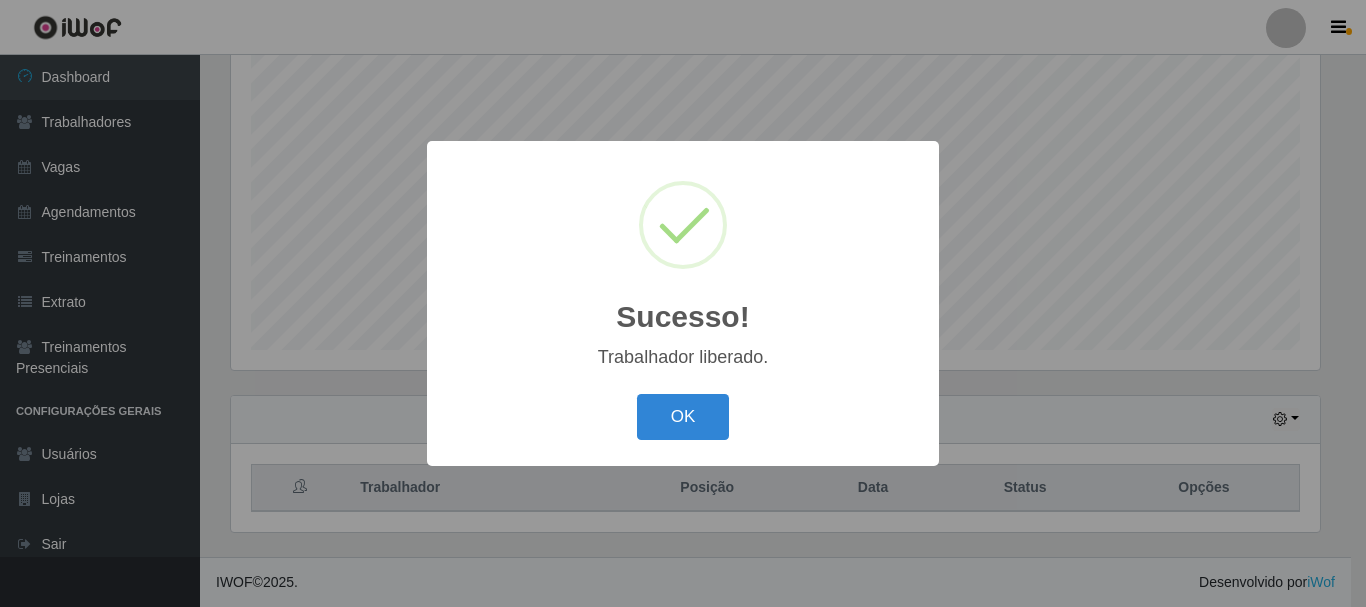 type 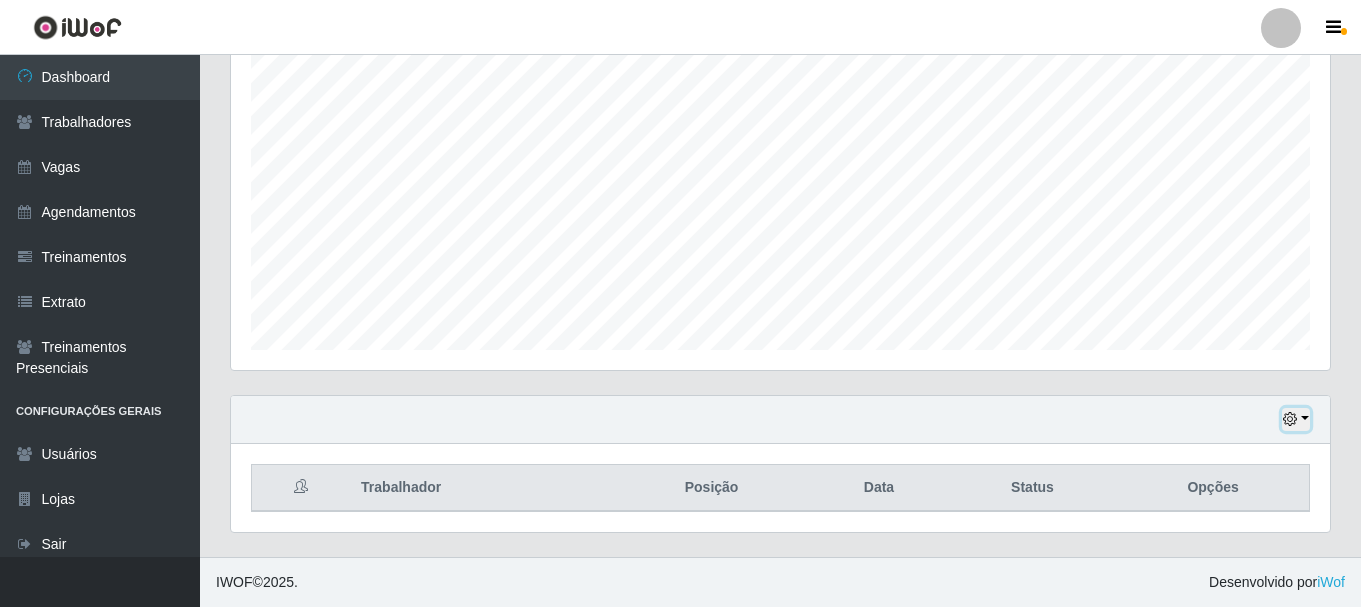 click at bounding box center [1290, 419] 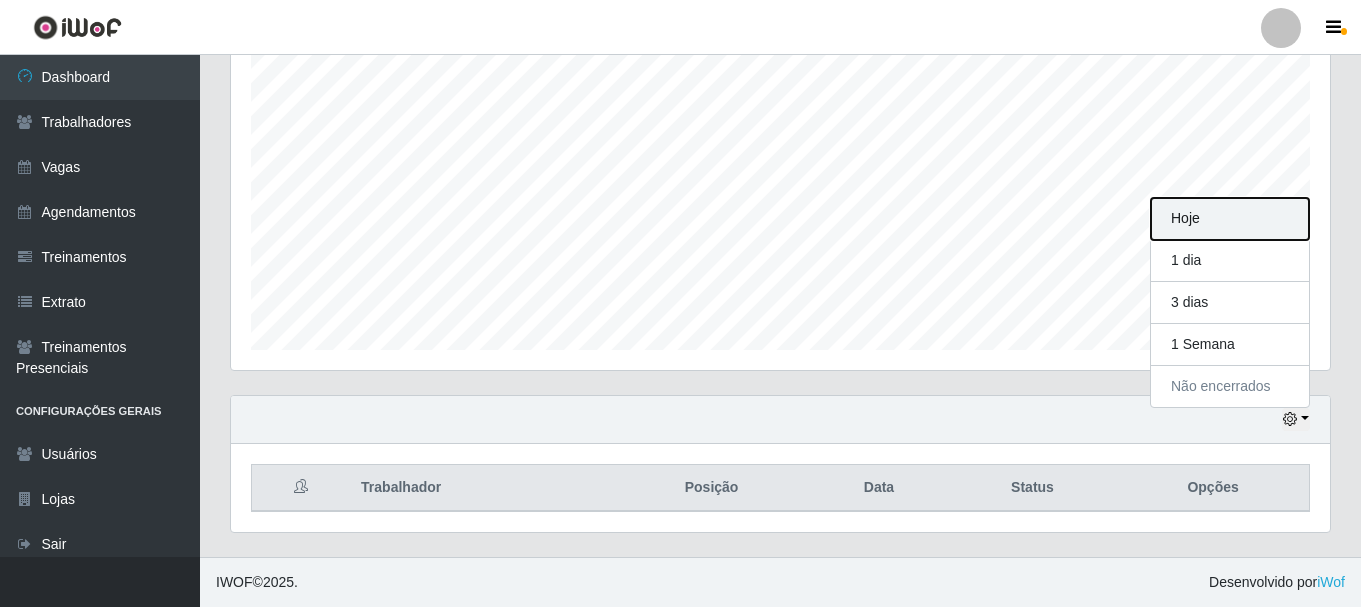 click on "Hoje" at bounding box center (1230, 219) 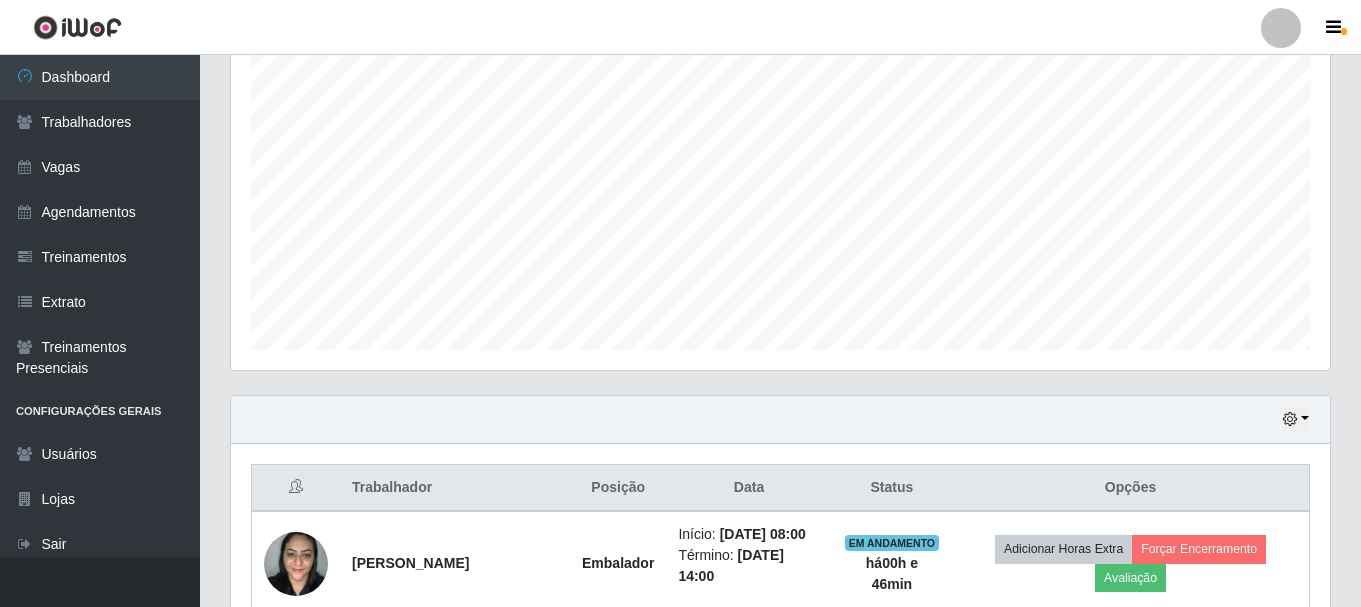 scroll, scrollTop: 265, scrollLeft: 0, axis: vertical 